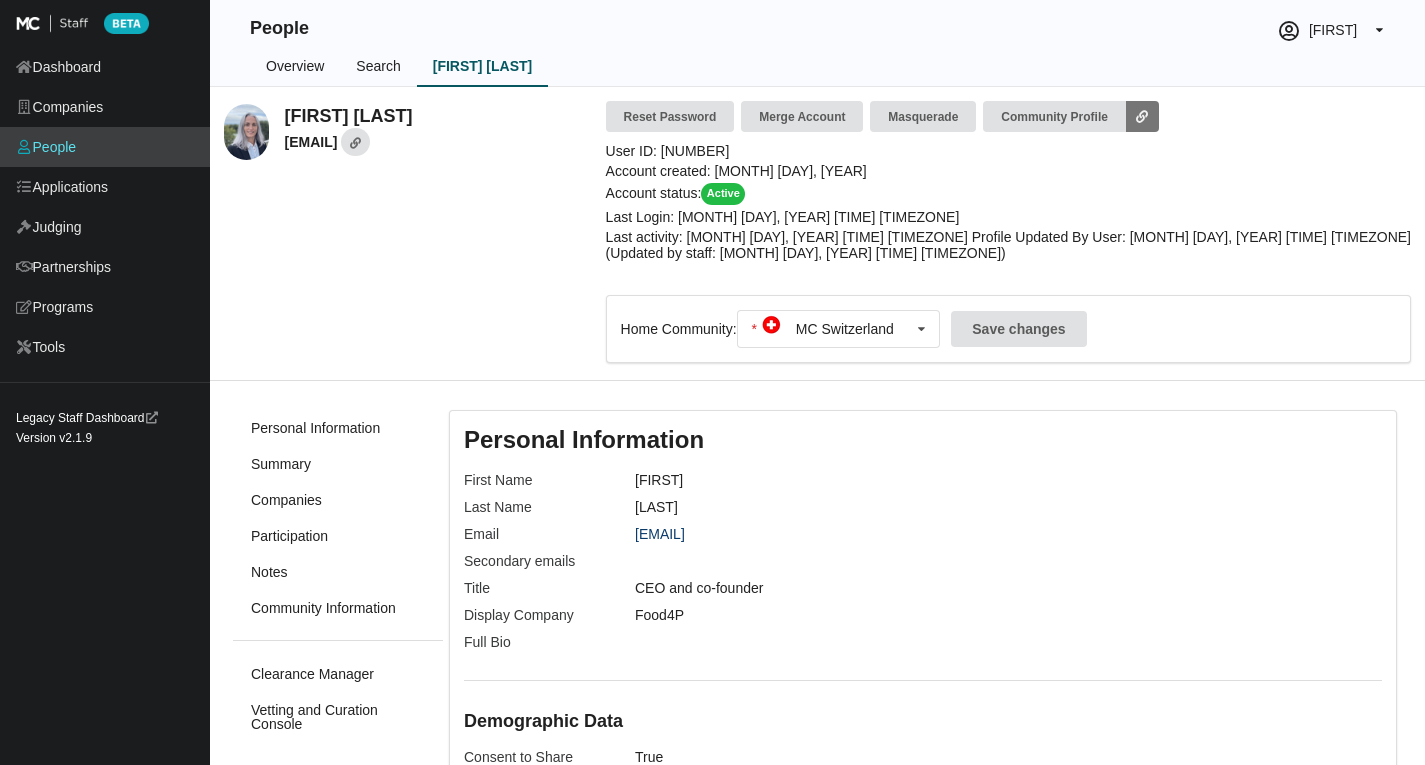 scroll, scrollTop: 0, scrollLeft: 0, axis: both 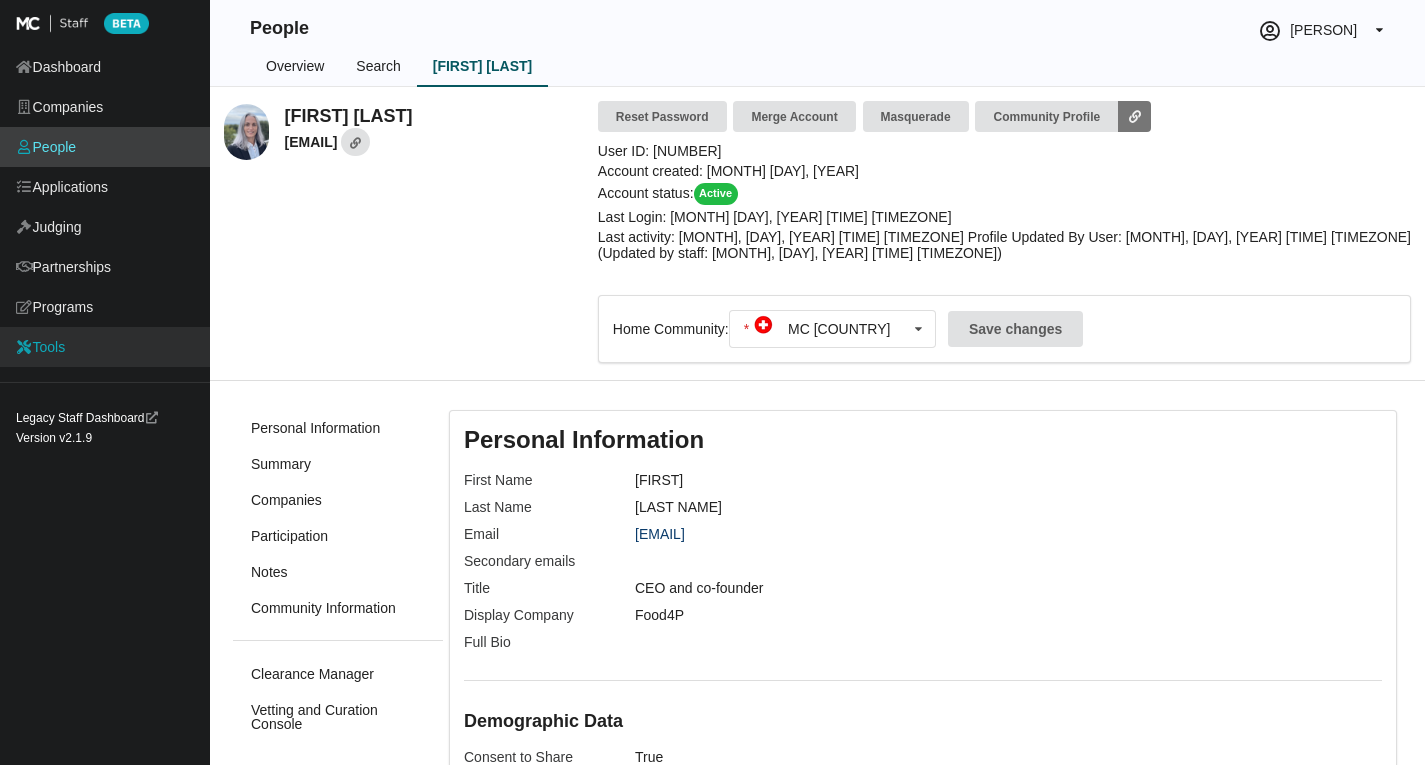 click on "Tools" at bounding box center (105, 347) 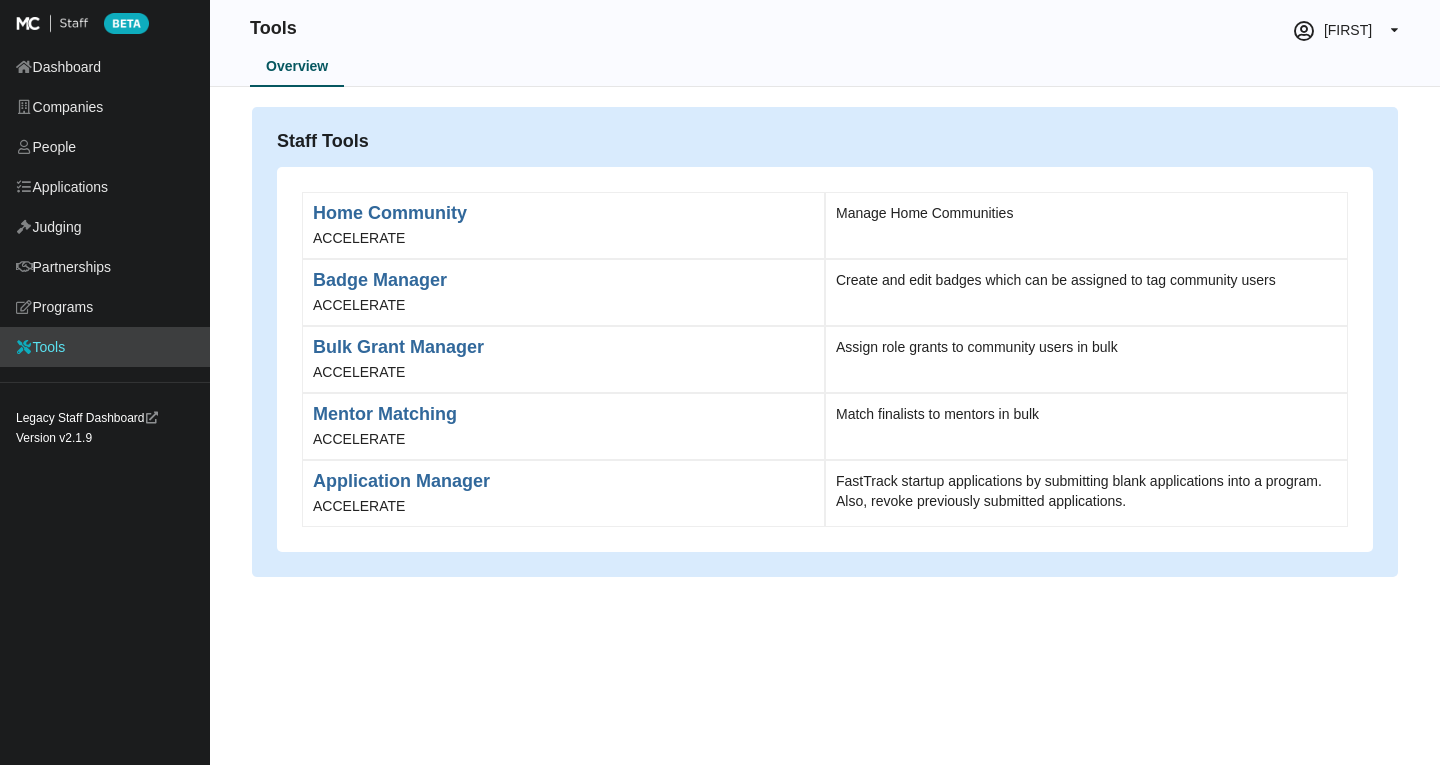 scroll, scrollTop: 0, scrollLeft: 0, axis: both 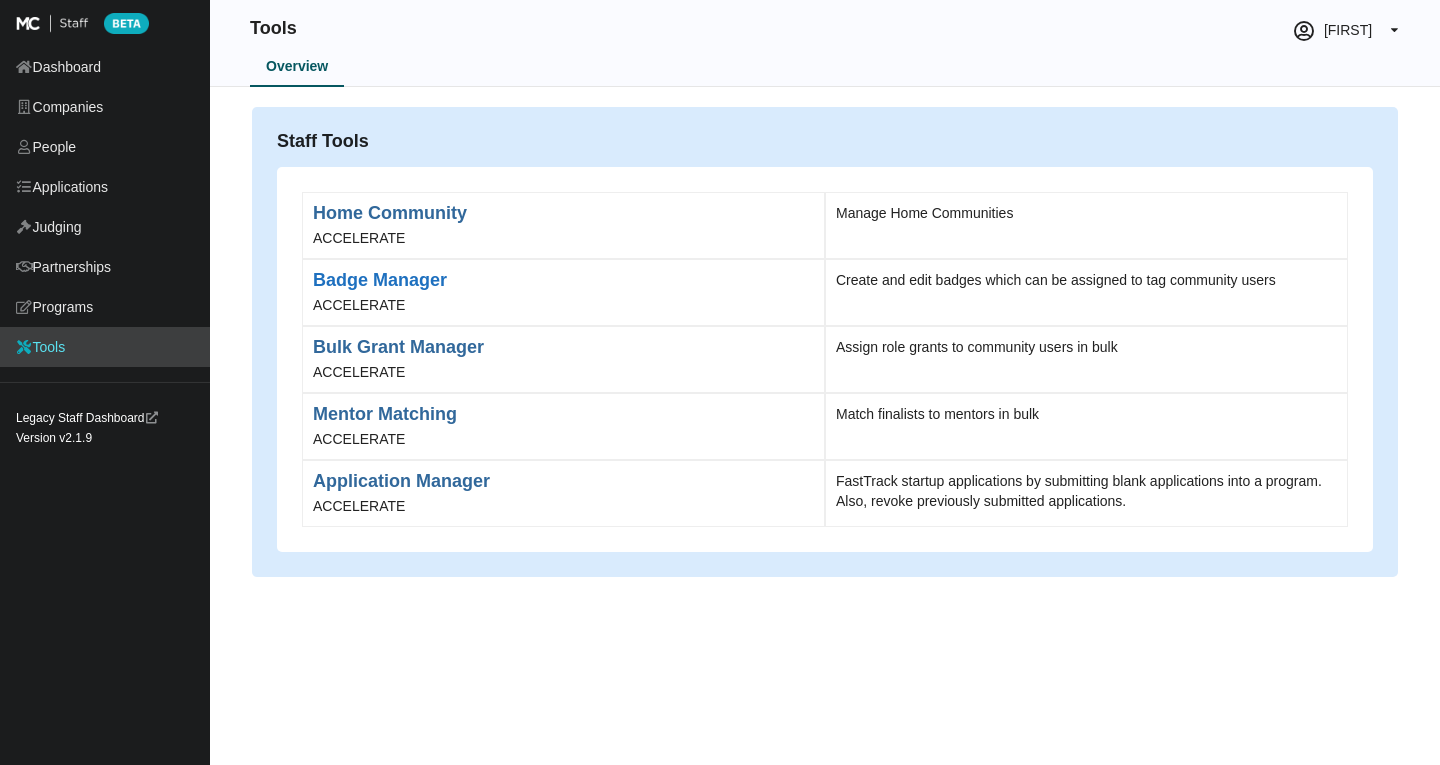 click on "Badge Manager" at bounding box center (563, 280) 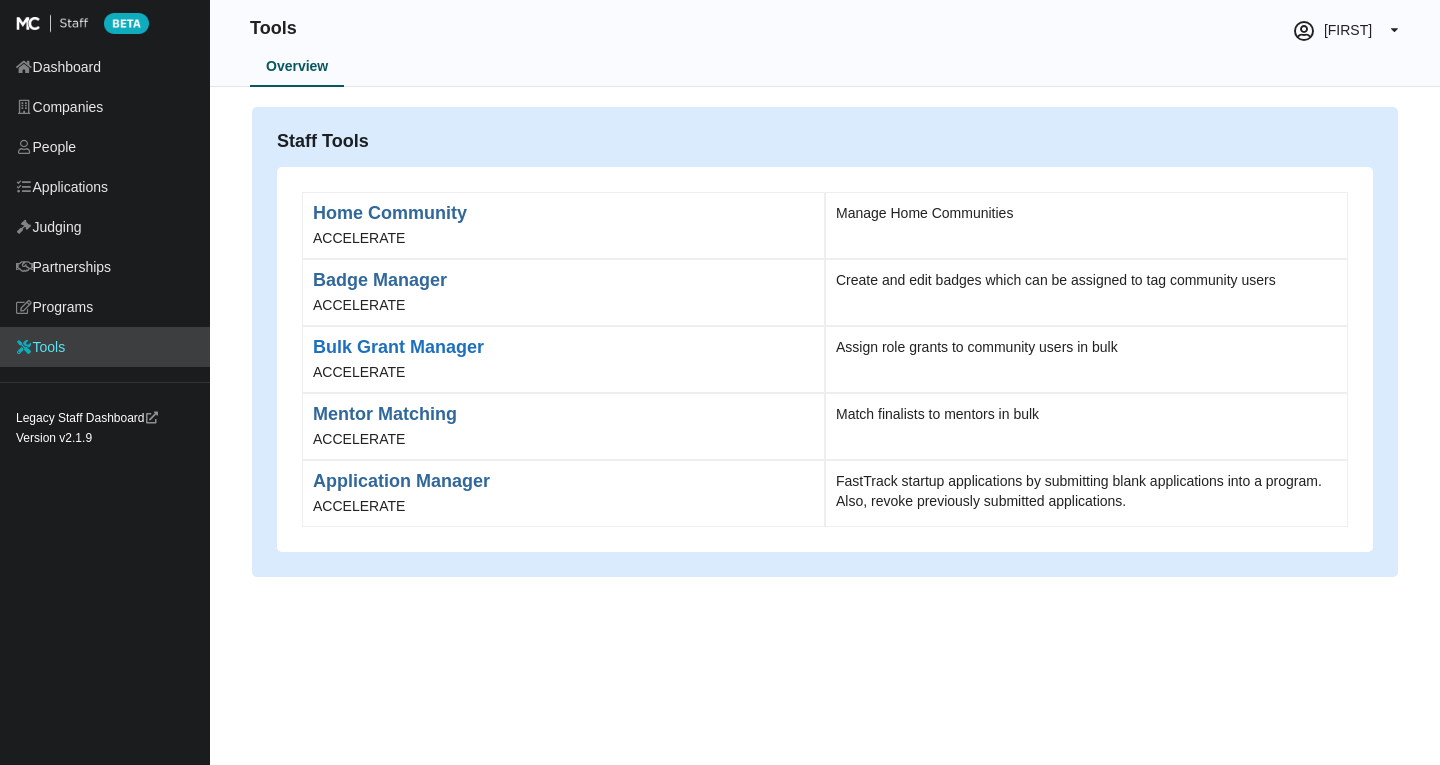 click on "Bulk Grant Manager" at bounding box center (563, 347) 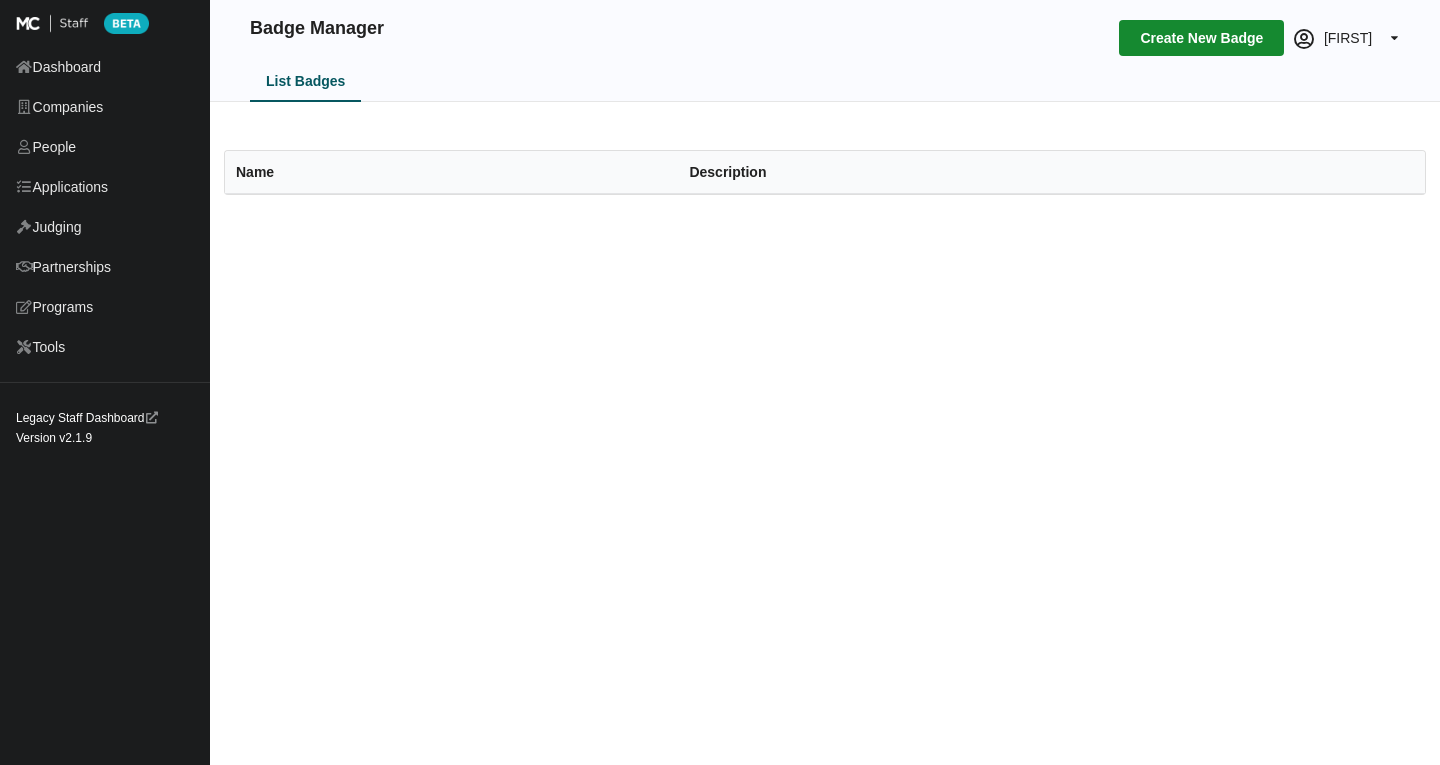 scroll, scrollTop: 0, scrollLeft: 0, axis: both 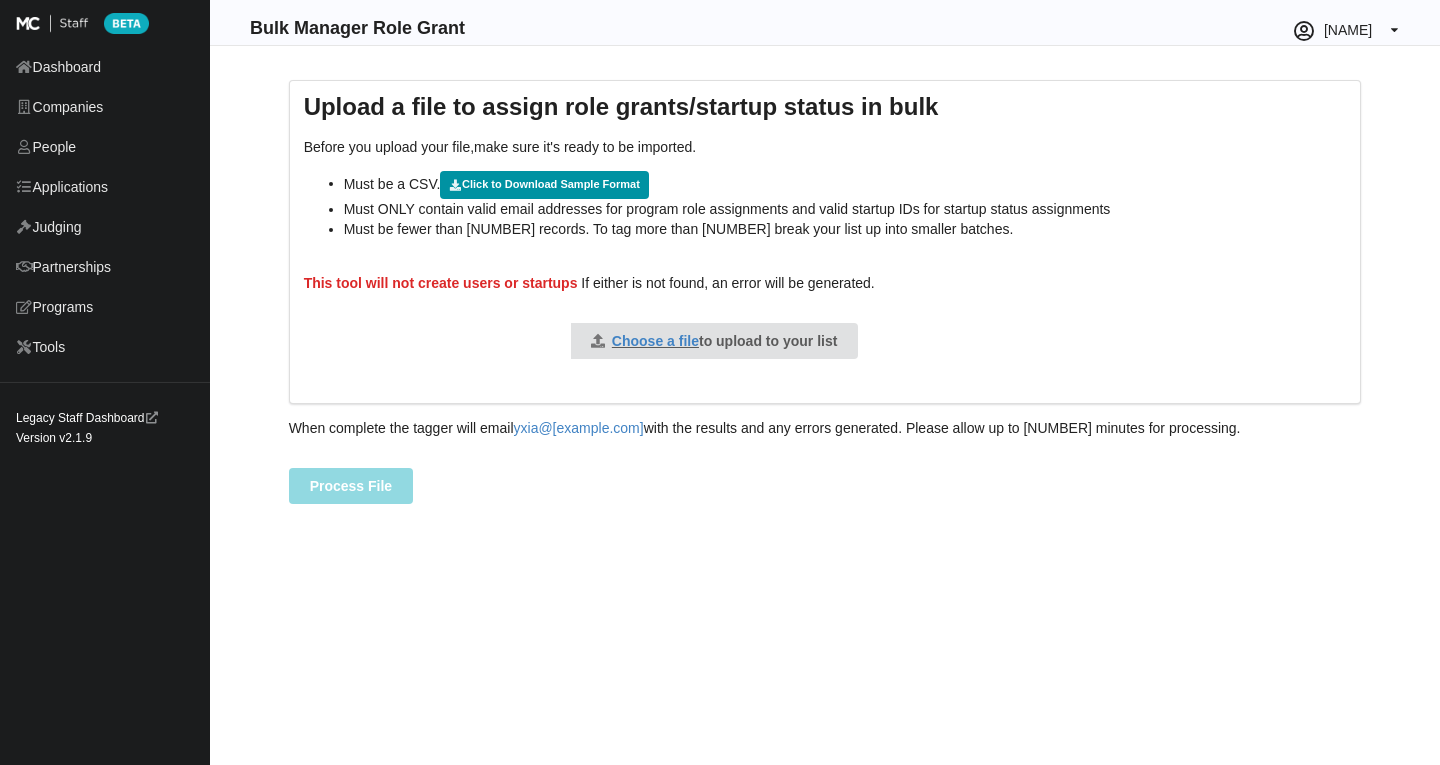 click on "Click to Download Sample Format" at bounding box center (544, 185) 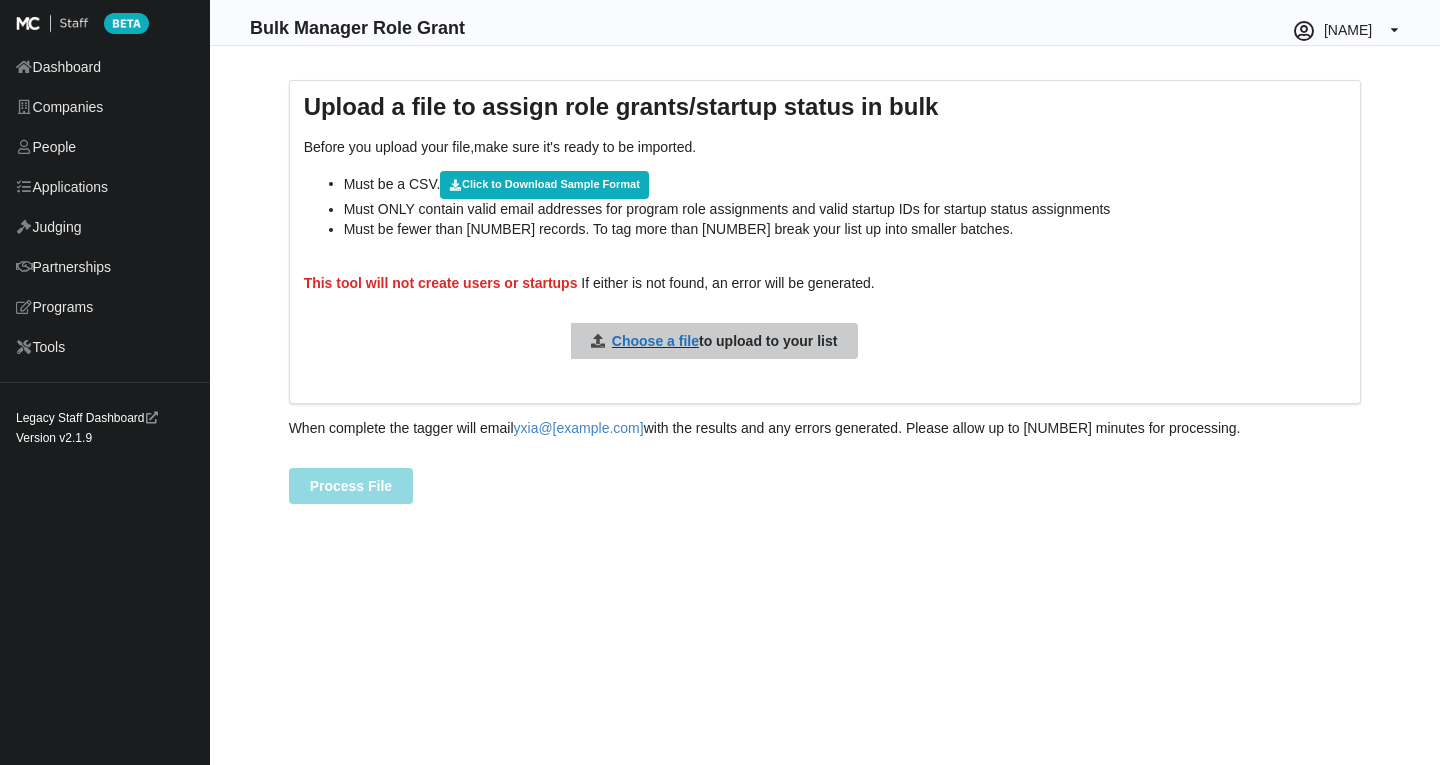 click on "Choose a file" at bounding box center (655, 341) 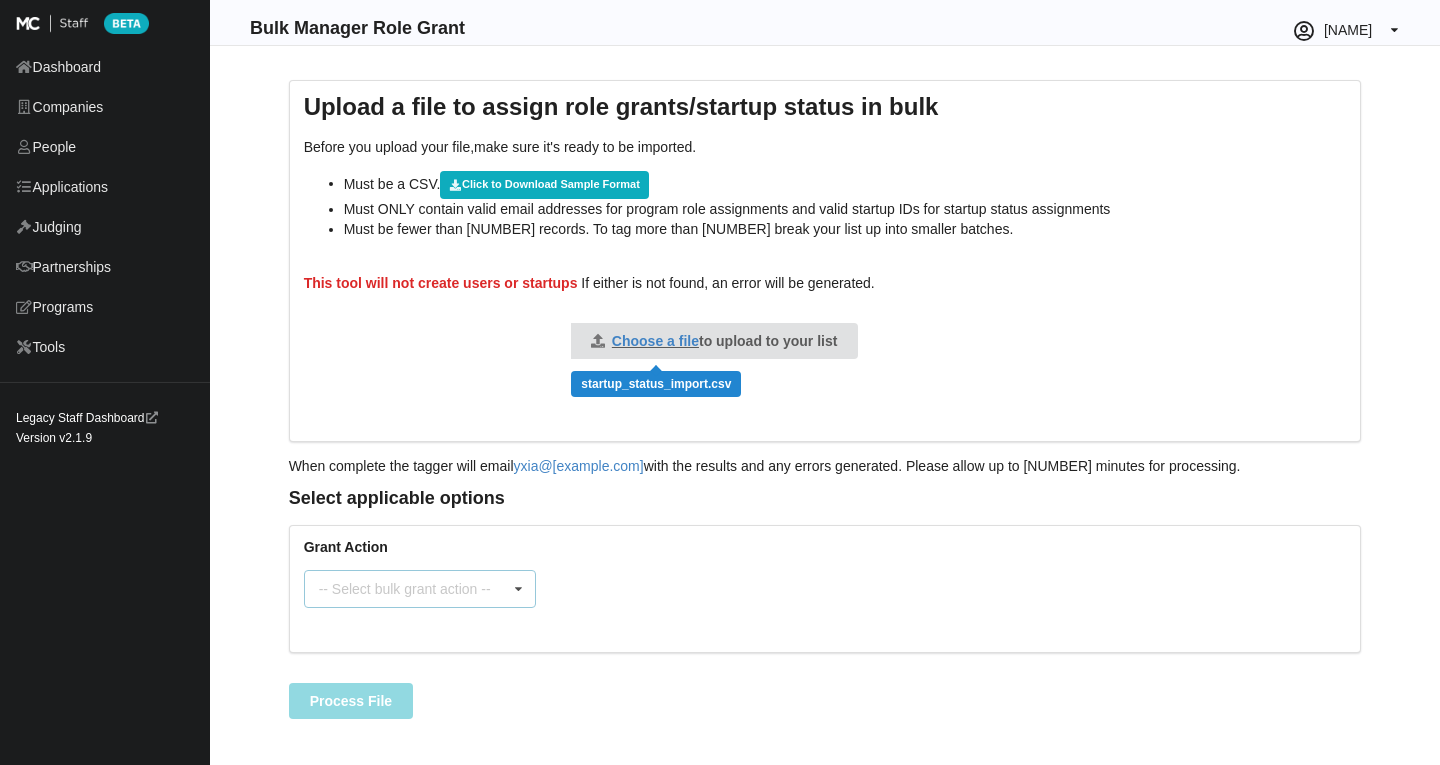 click on "-- Select bulk grant action --
Add Startup Status
Remove Startup Status
-- Select bulk grant action -- Add Startup Status Remove Startup Status" at bounding box center [420, 589] 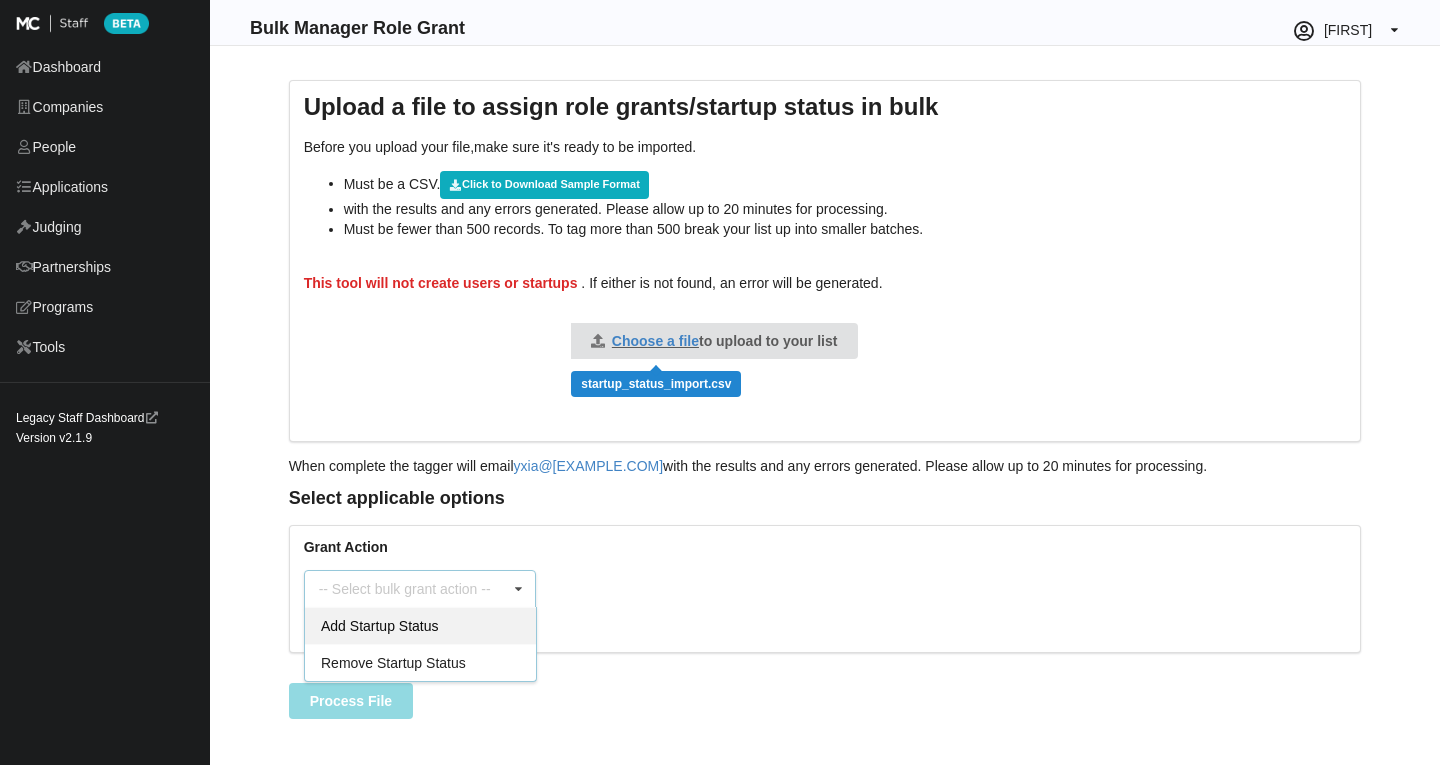 click on "Add Startup Status" at bounding box center [420, 625] 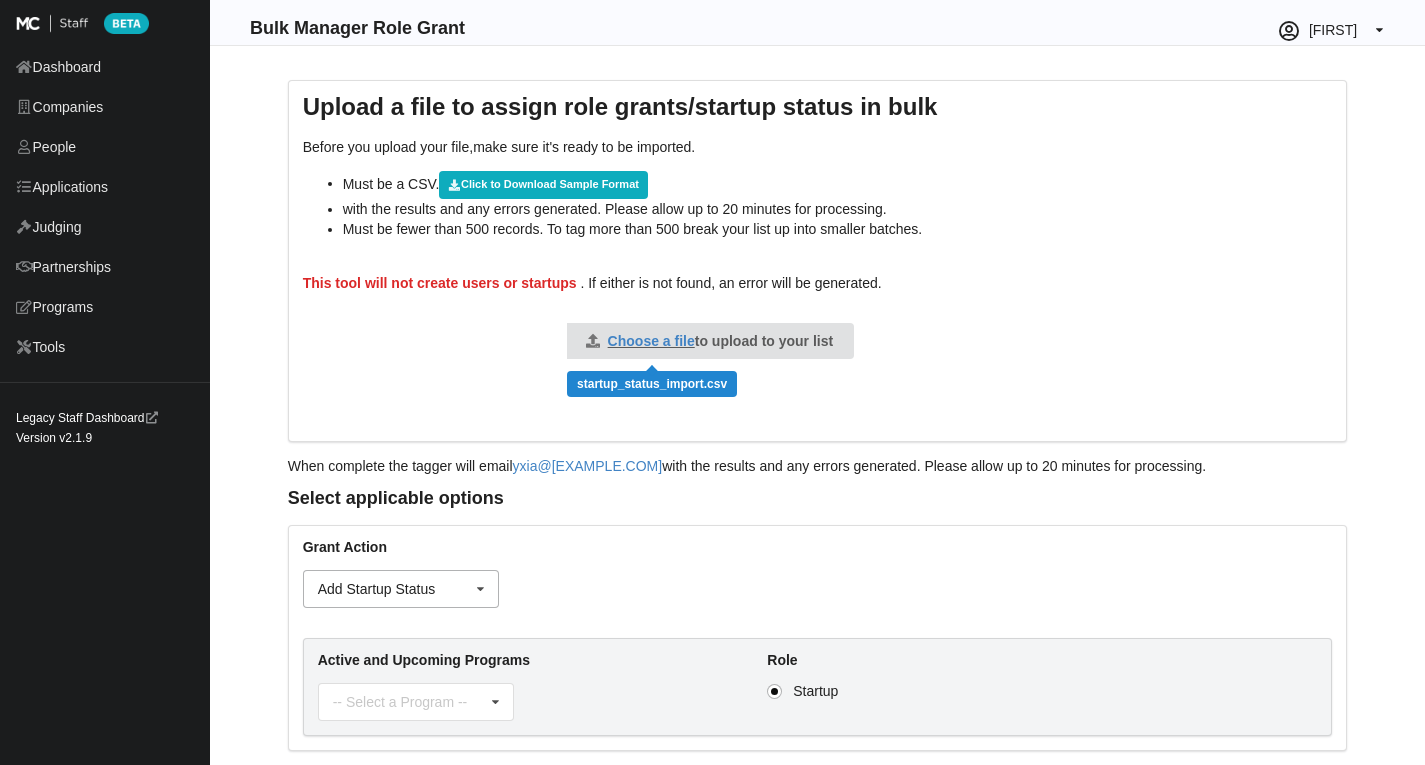 scroll, scrollTop: 79, scrollLeft: 0, axis: vertical 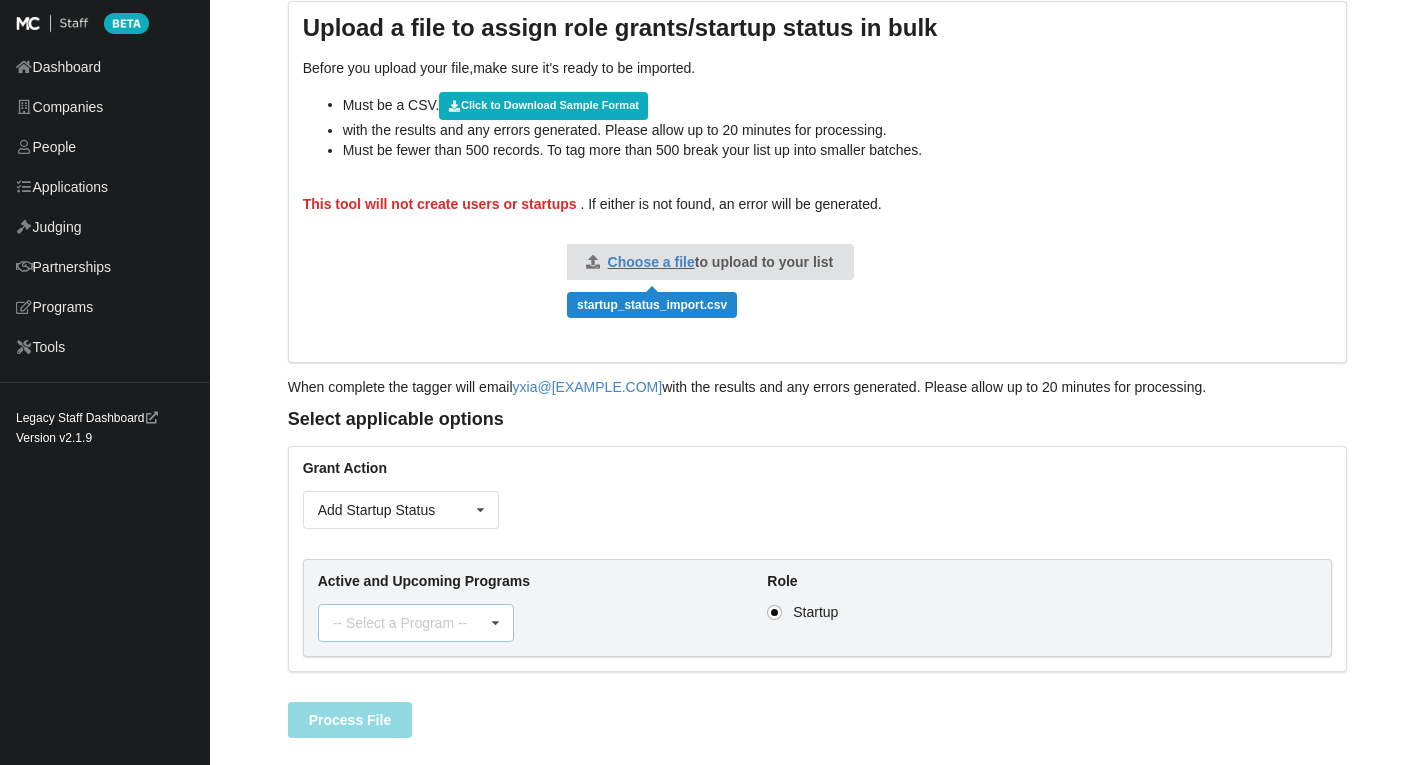 click on "-- Select a Program --
MassChallenge Global Alumni
Demo Days
2025 Israel Early Stage Accelerator
2025 MassChallenge Switzerland & UK program
The Constellation s’more works
2025 US Climate Early Stage Program
2025 US Healthcare Early Stage Program
2025 UK Early Stage Program incl. AI, Automation Robotics, Sus. Efficient Industry, Healthtech
2025 BAE Systems Deep-Tech Accelerator
2025 VDA Tanzania
2025 US Security & Resiliency Early Stage Program
2026 Healthcare Challenge Program" at bounding box center [416, 623] 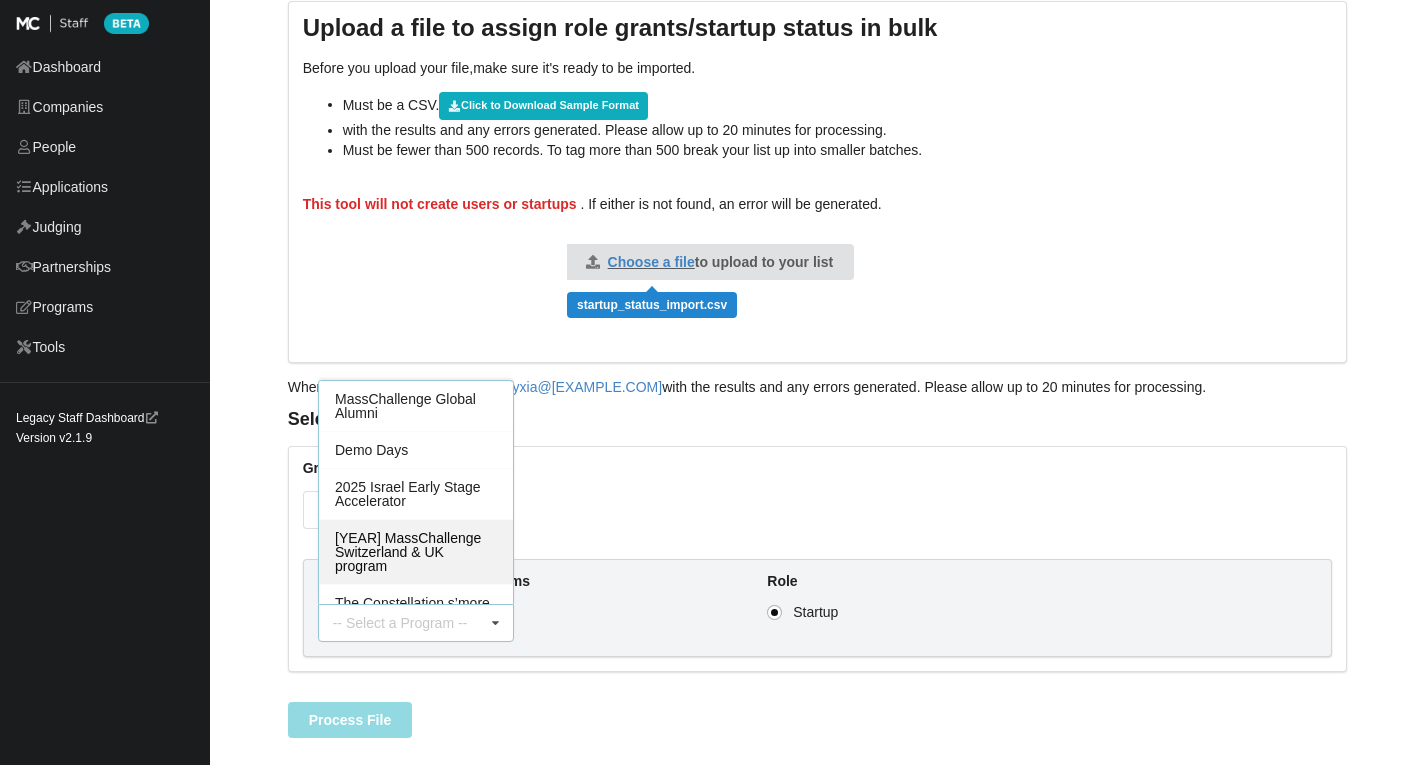click on "2025 MassChallenge Switzerland & UK program" at bounding box center [416, 551] 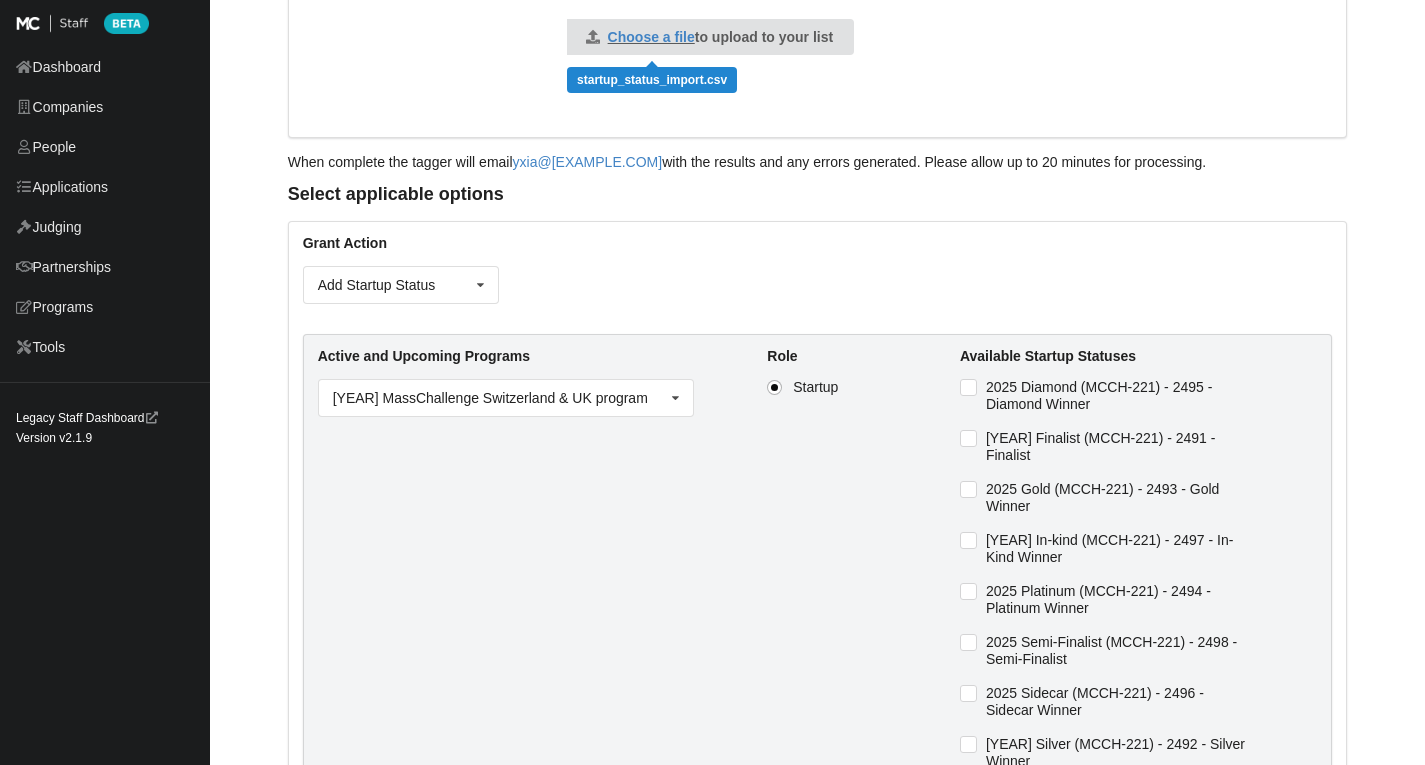 scroll, scrollTop: 333, scrollLeft: 0, axis: vertical 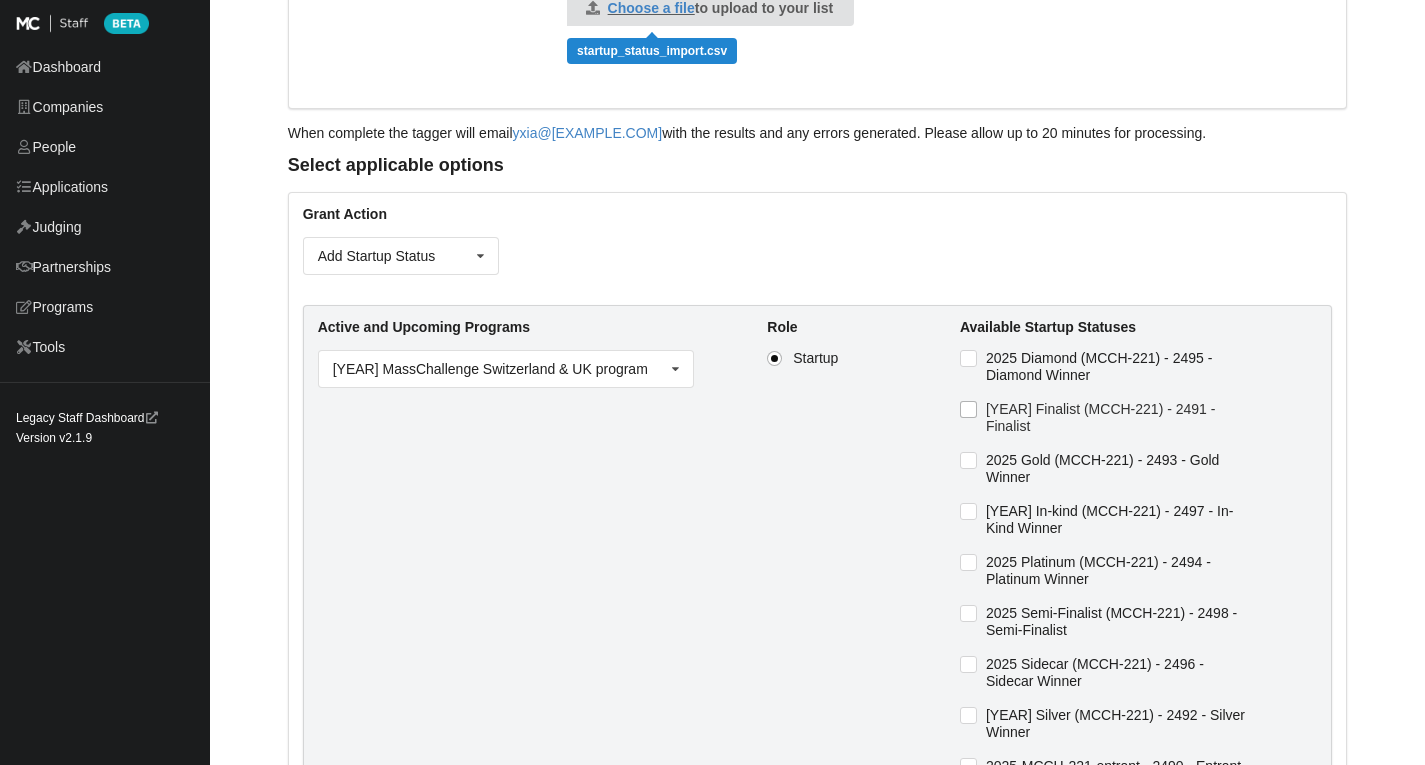 drag, startPoint x: 1060, startPoint y: 406, endPoint x: 1144, endPoint y: 404, distance: 84.0238 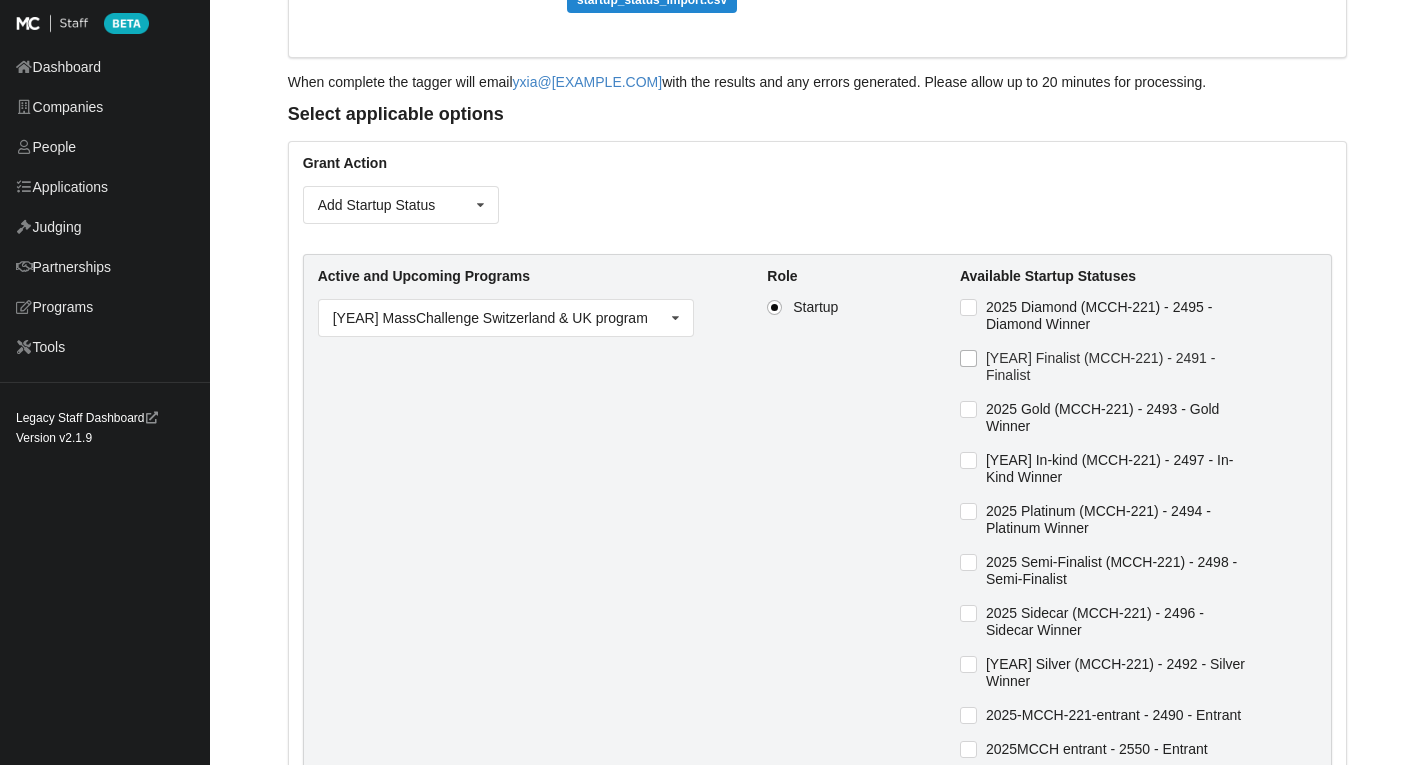 scroll, scrollTop: 383, scrollLeft: 0, axis: vertical 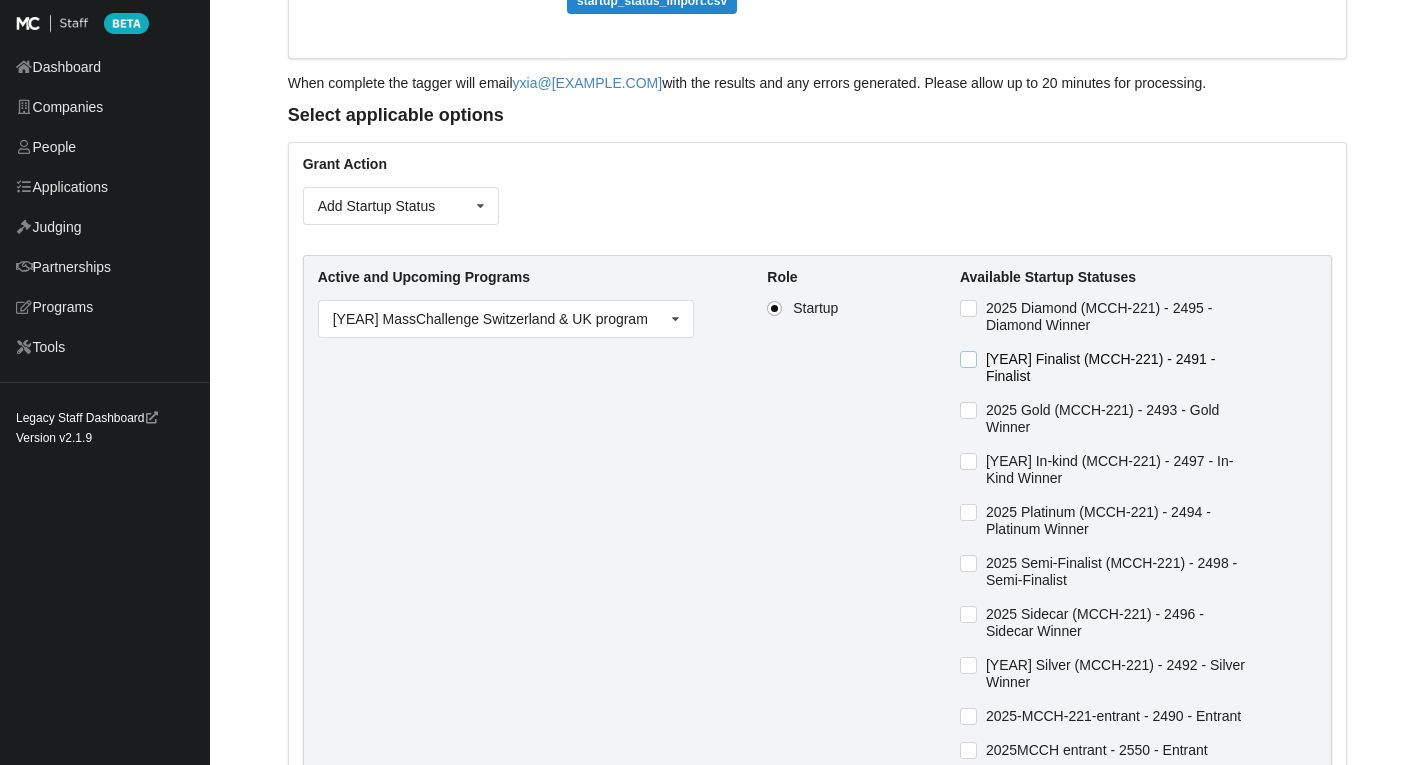 click at bounding box center [968, 308] 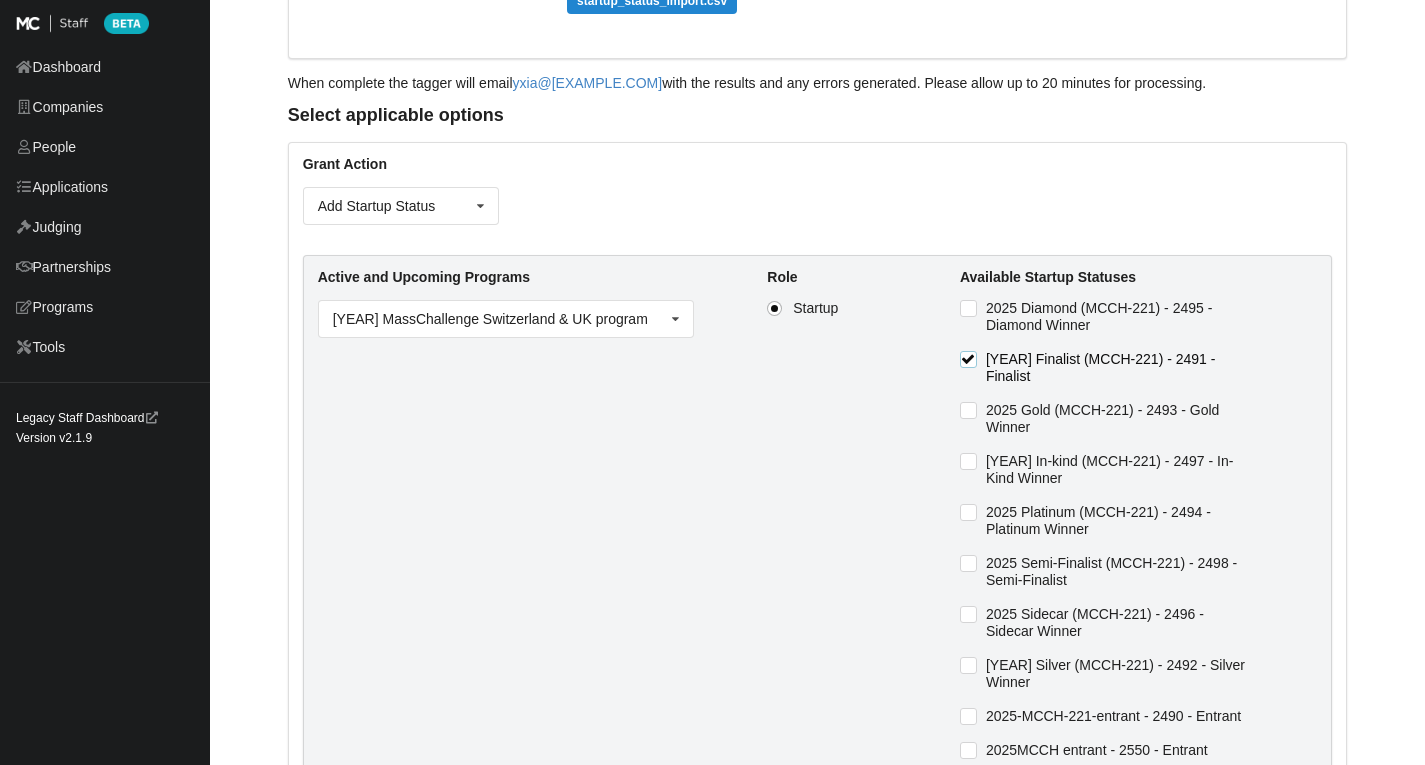 scroll, scrollTop: 558, scrollLeft: 0, axis: vertical 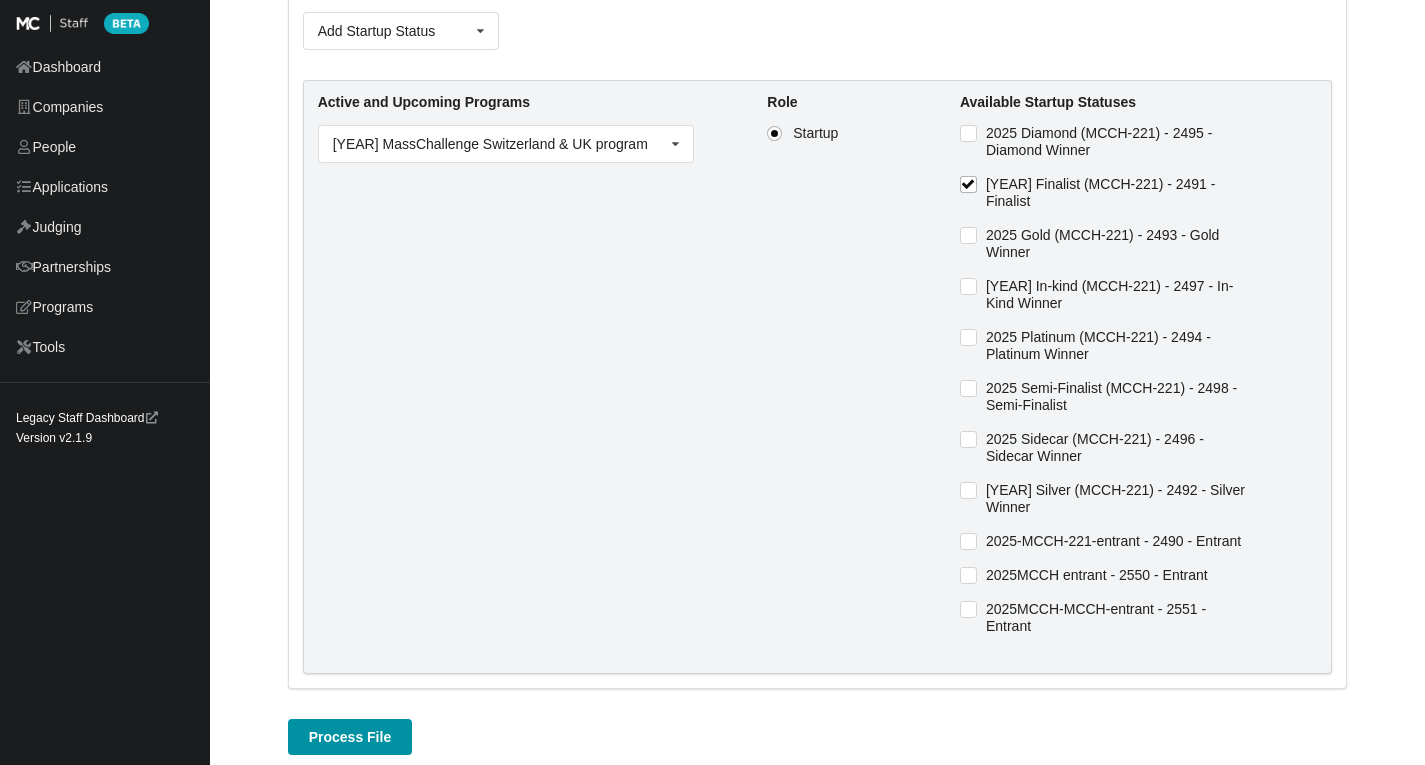 click on "Process File" at bounding box center (350, 737) 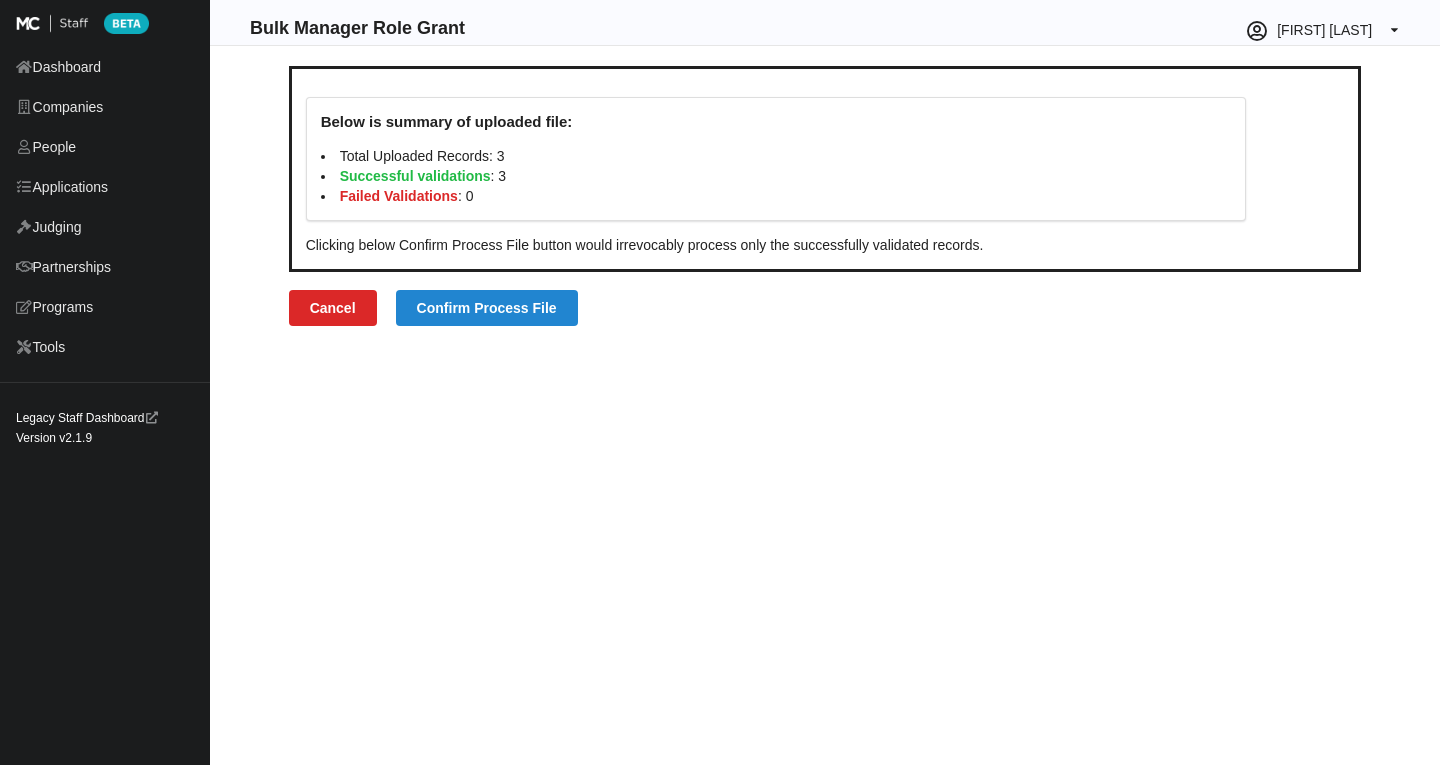 scroll, scrollTop: 0, scrollLeft: 0, axis: both 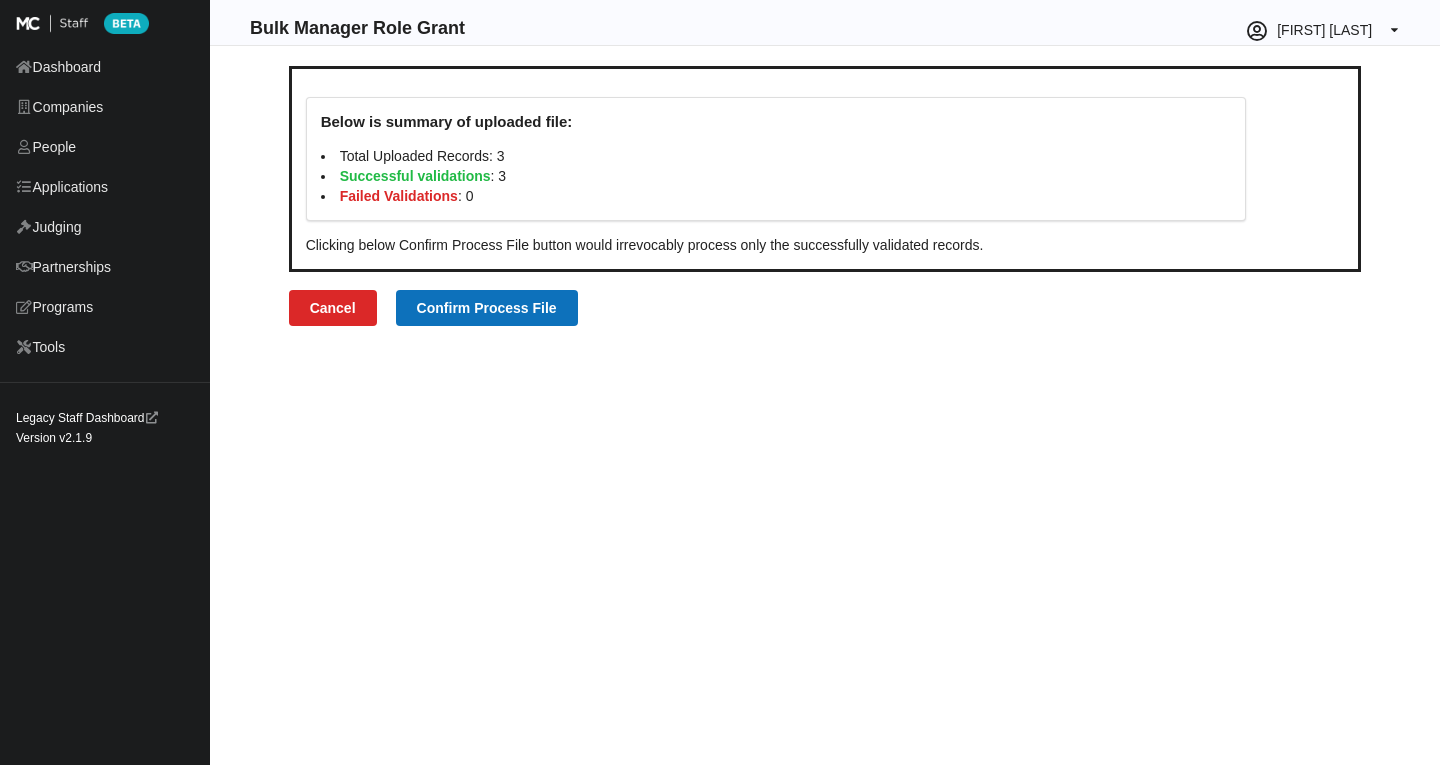 click on "Confirm Process File" at bounding box center (487, 308) 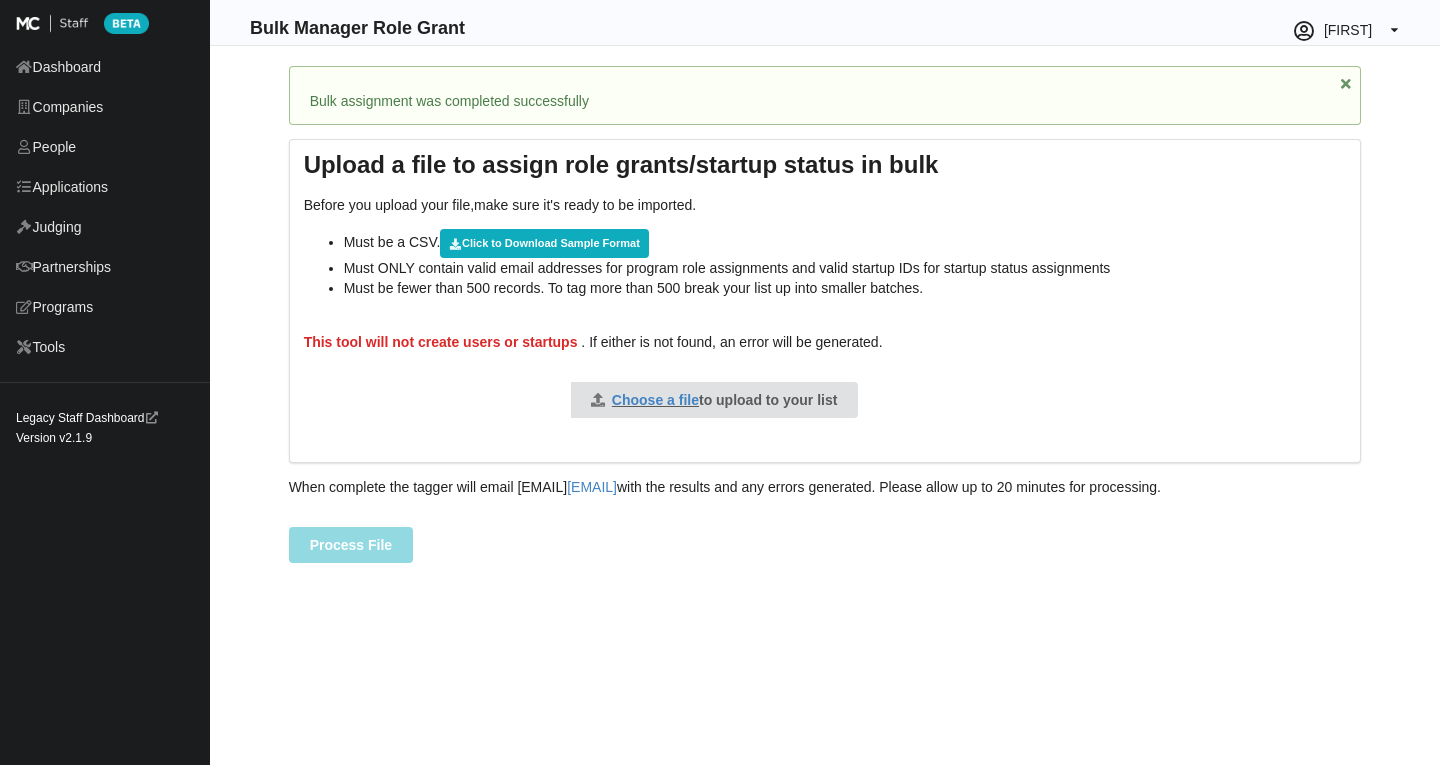 scroll, scrollTop: 0, scrollLeft: 0, axis: both 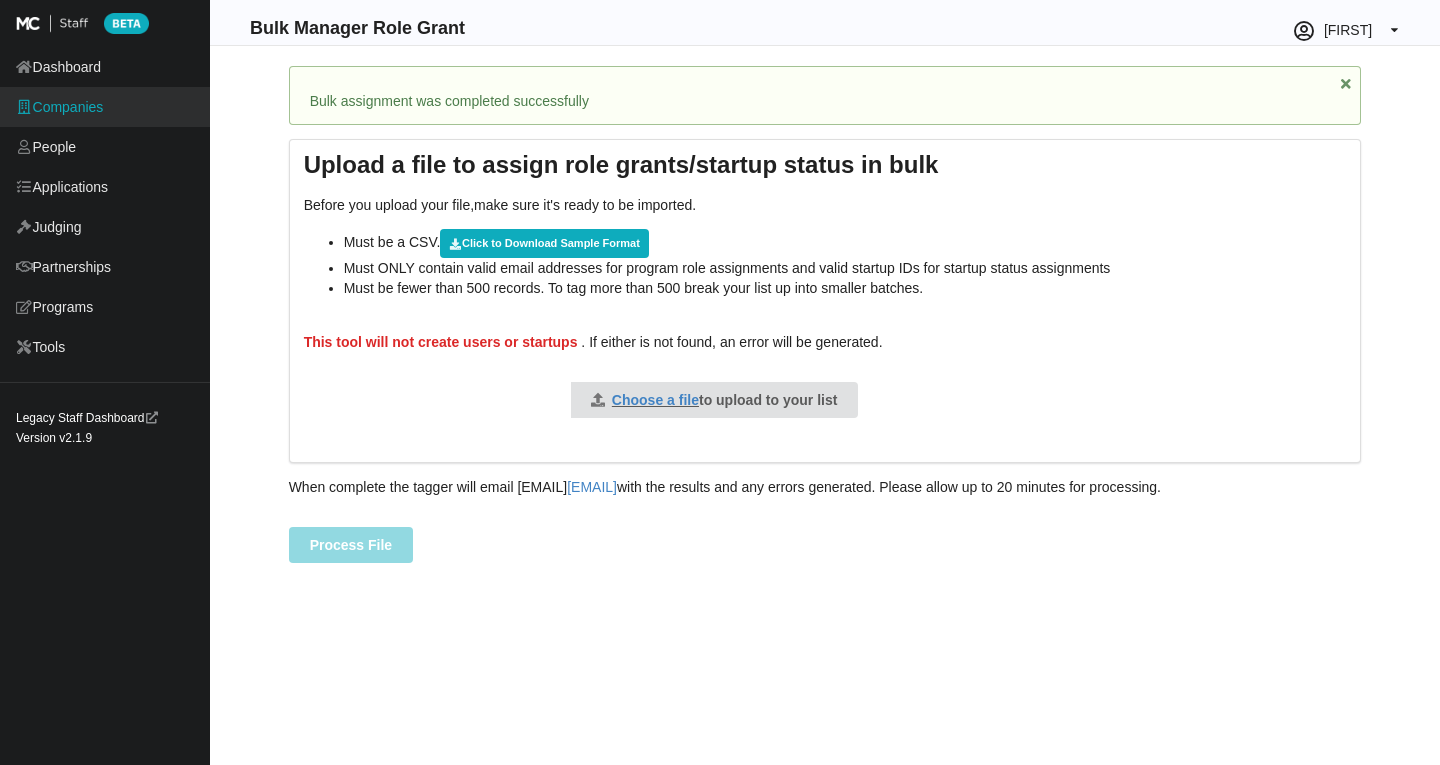 click on "Companies" at bounding box center (105, 107) 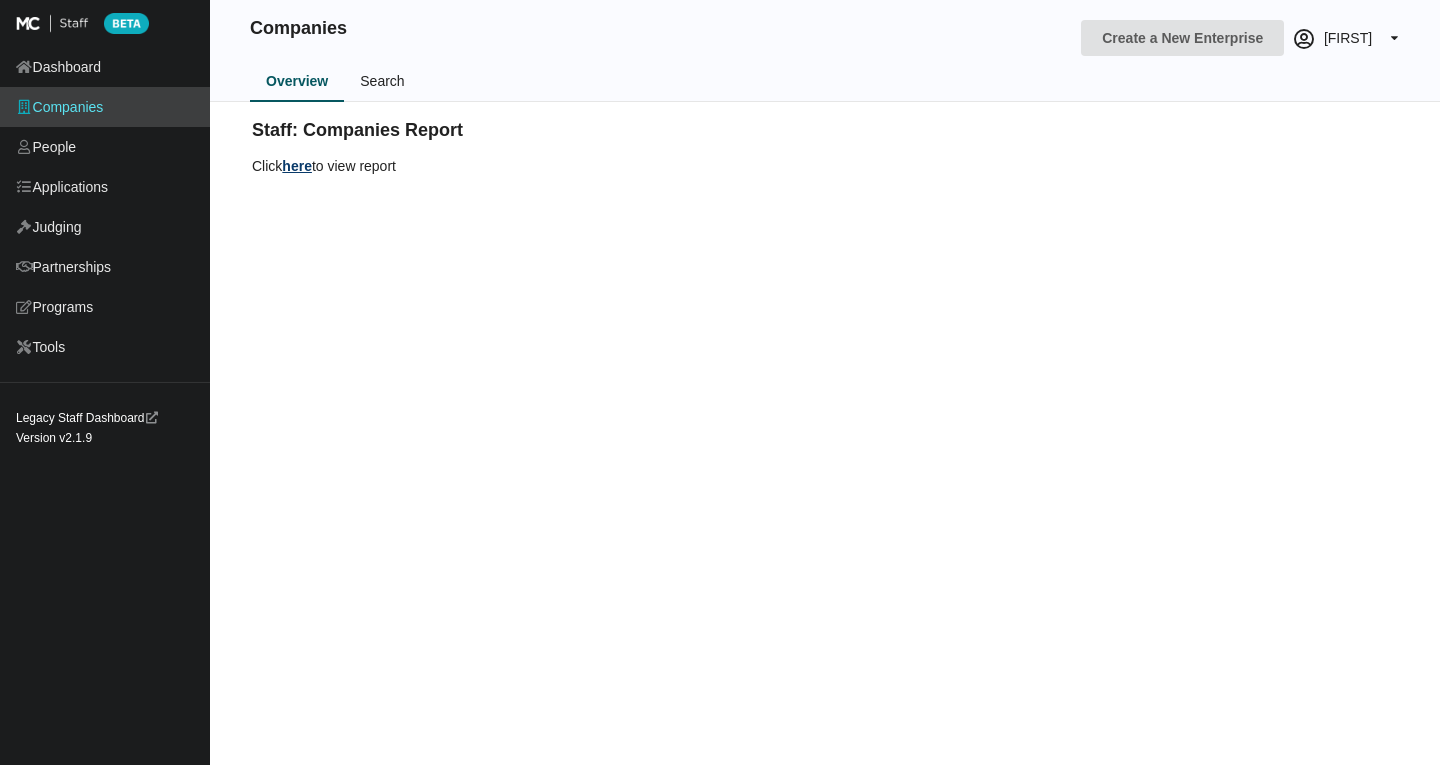 scroll, scrollTop: 0, scrollLeft: 0, axis: both 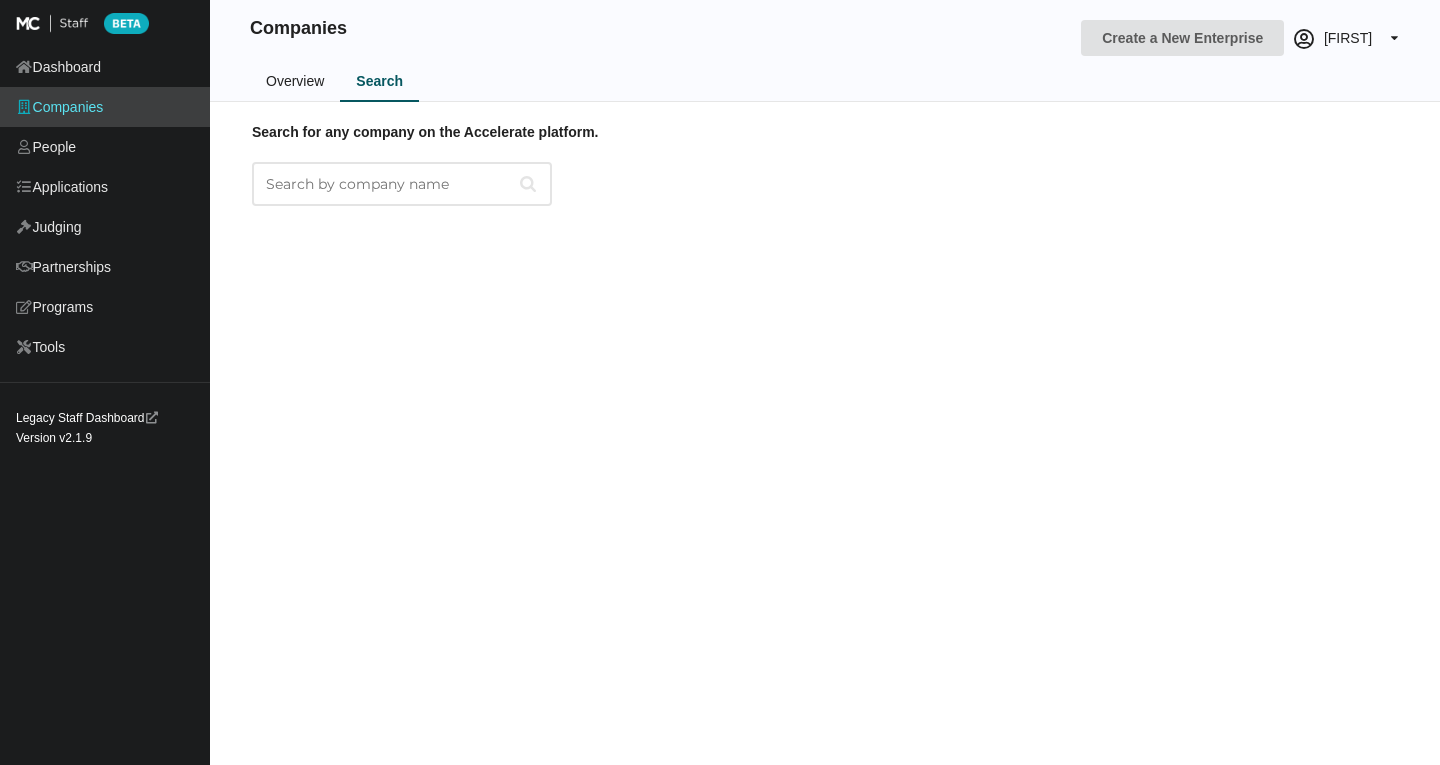 paste on "Aerostrad" 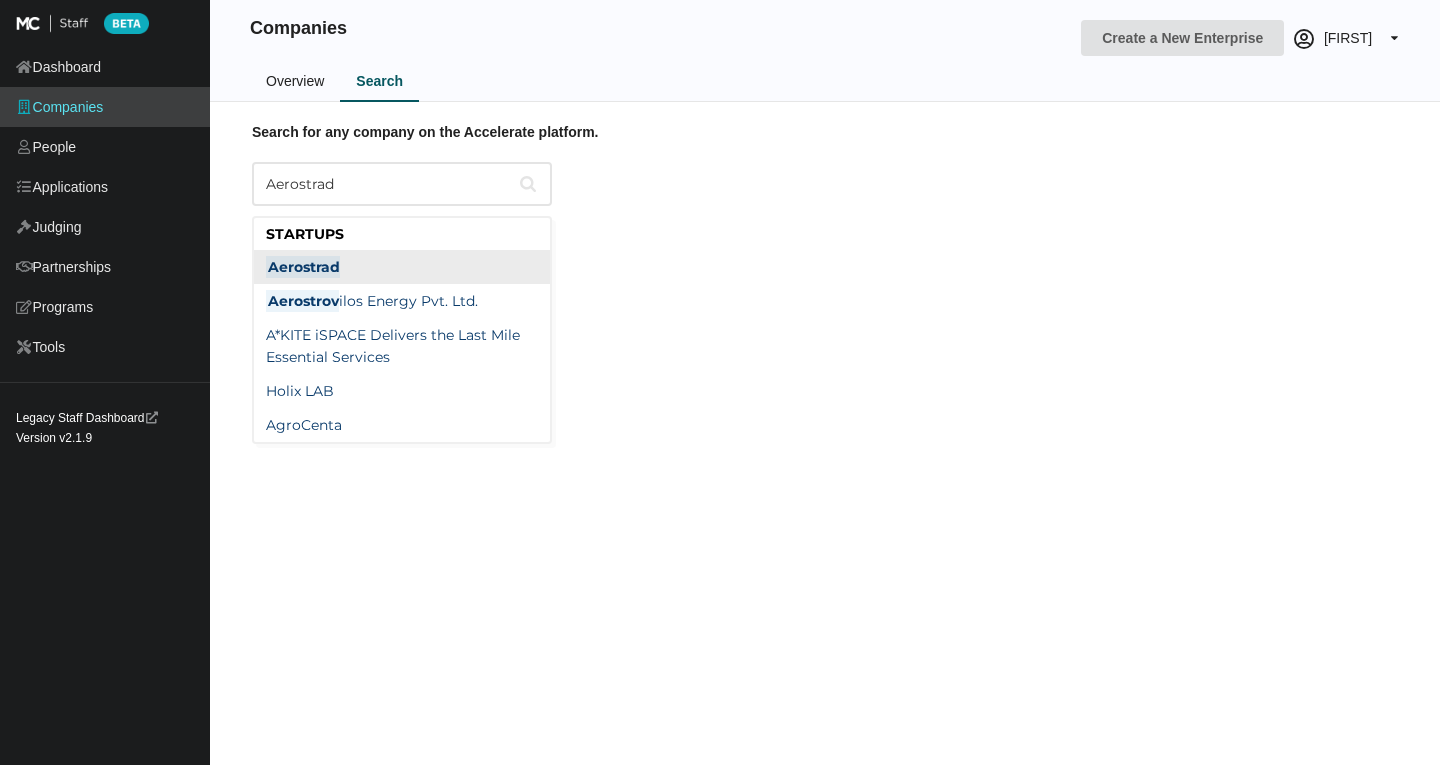 click on "Aerostrad" at bounding box center (402, 267) 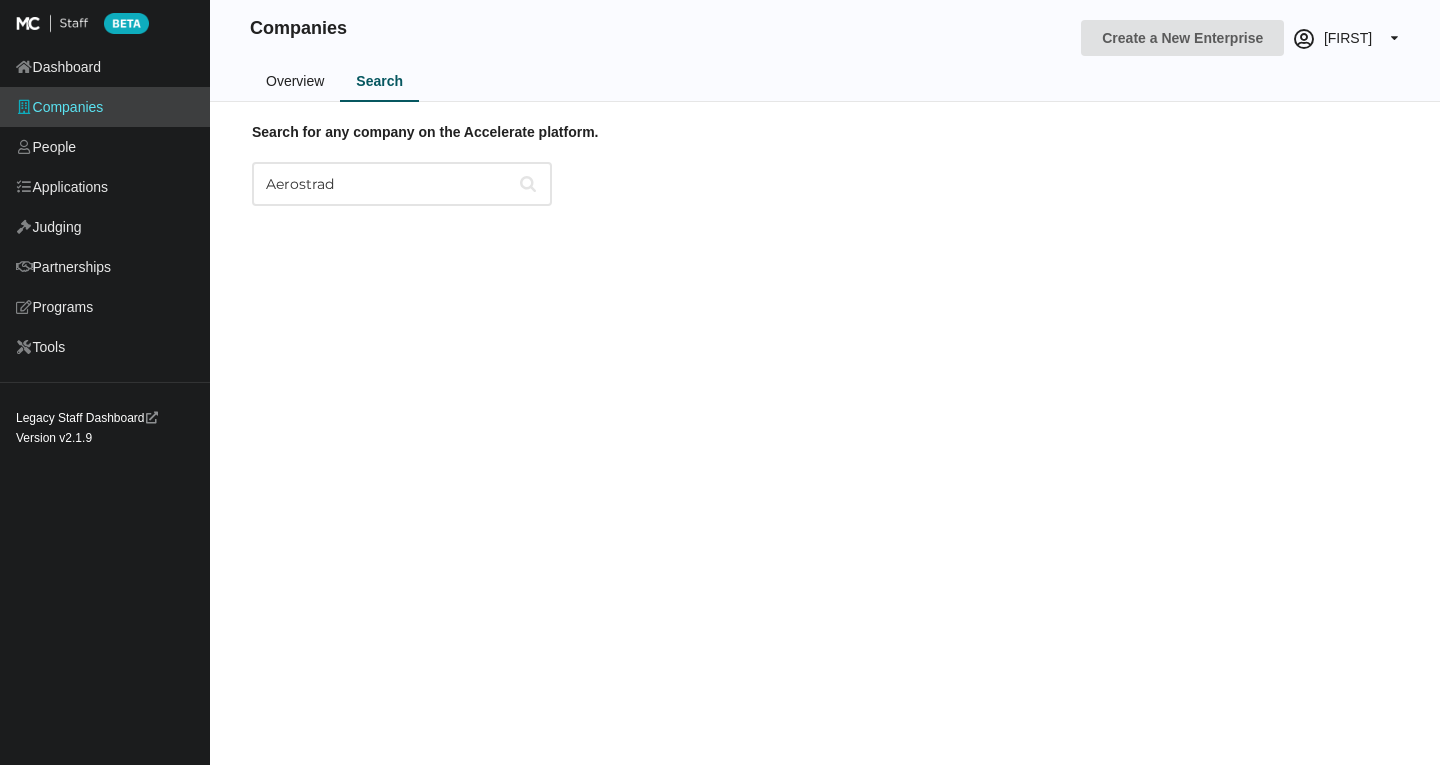 type on "Aerostrad" 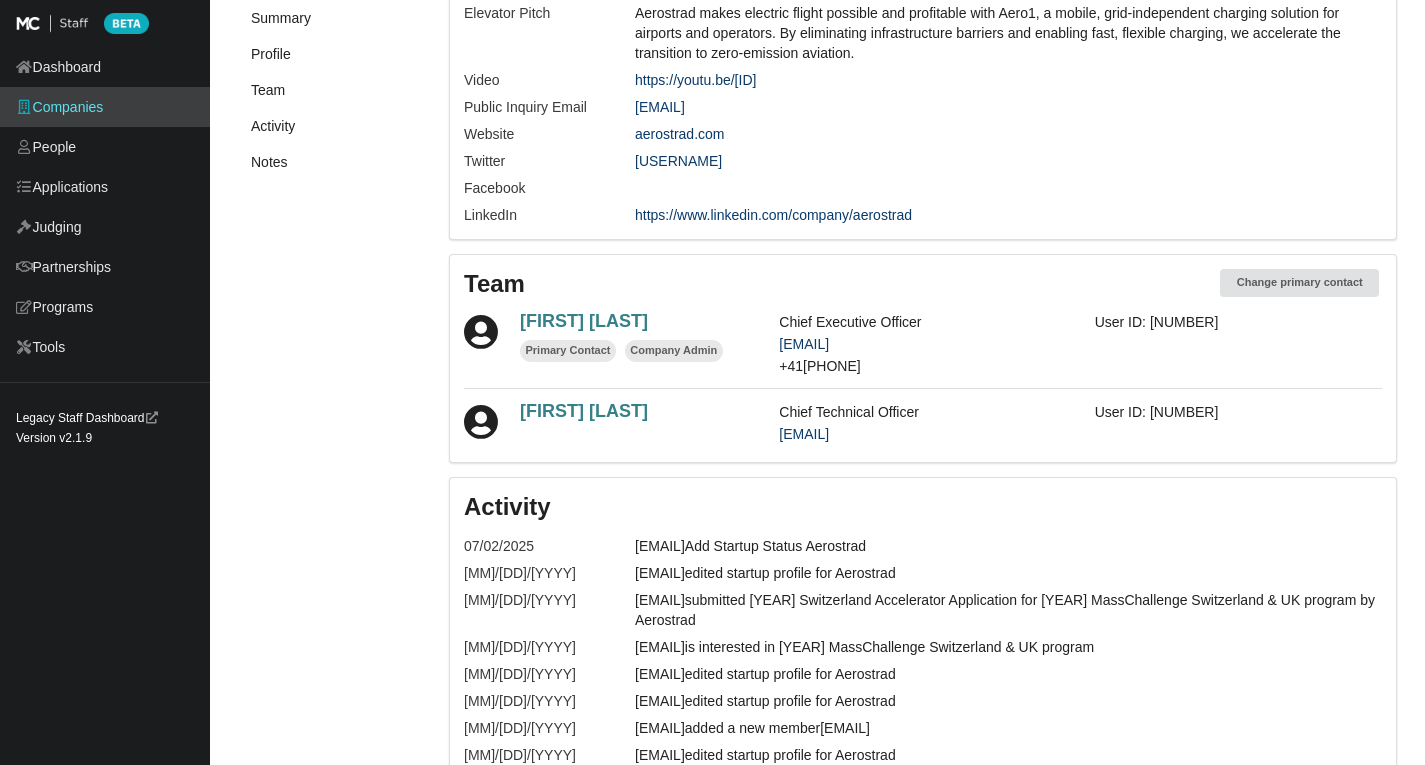 scroll, scrollTop: 552, scrollLeft: 0, axis: vertical 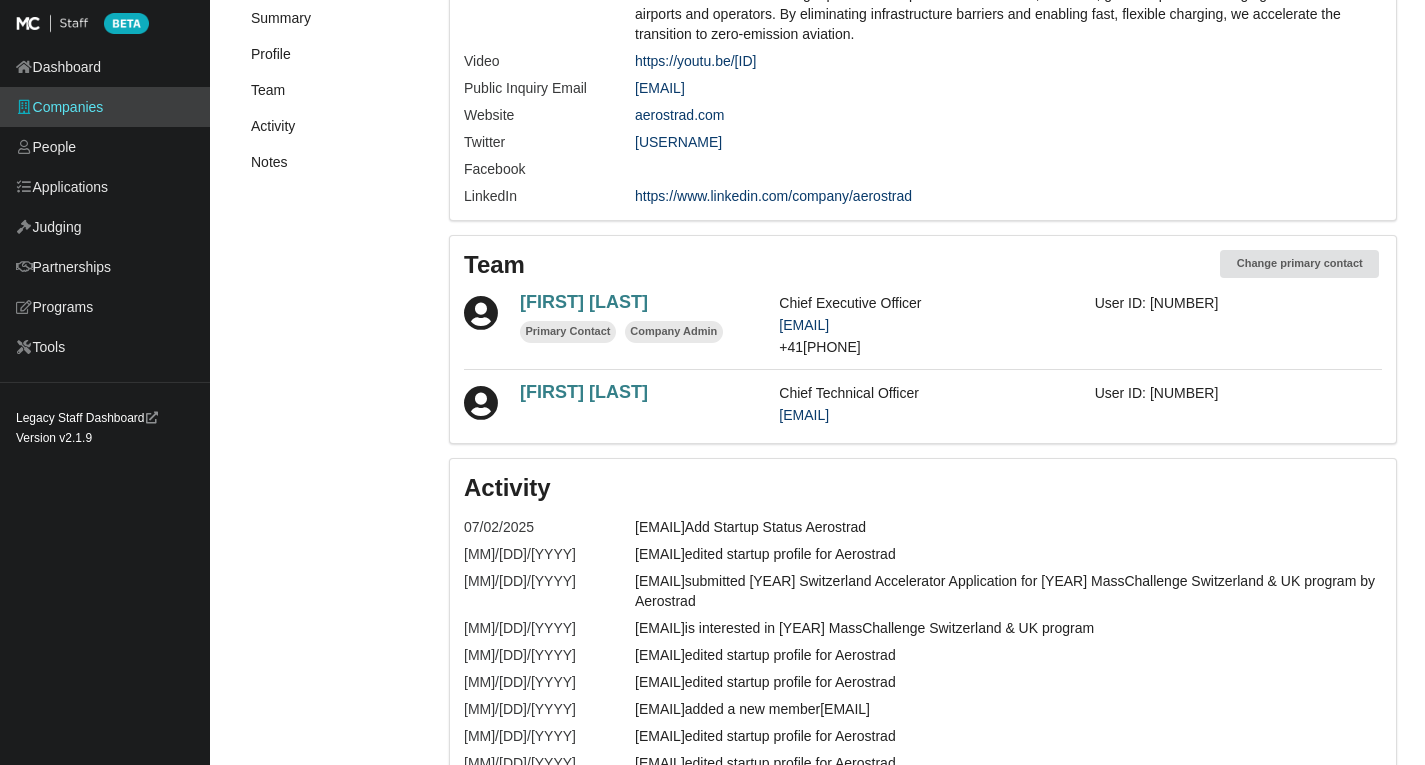 click on "Elie Maalouli" at bounding box center (584, 302) 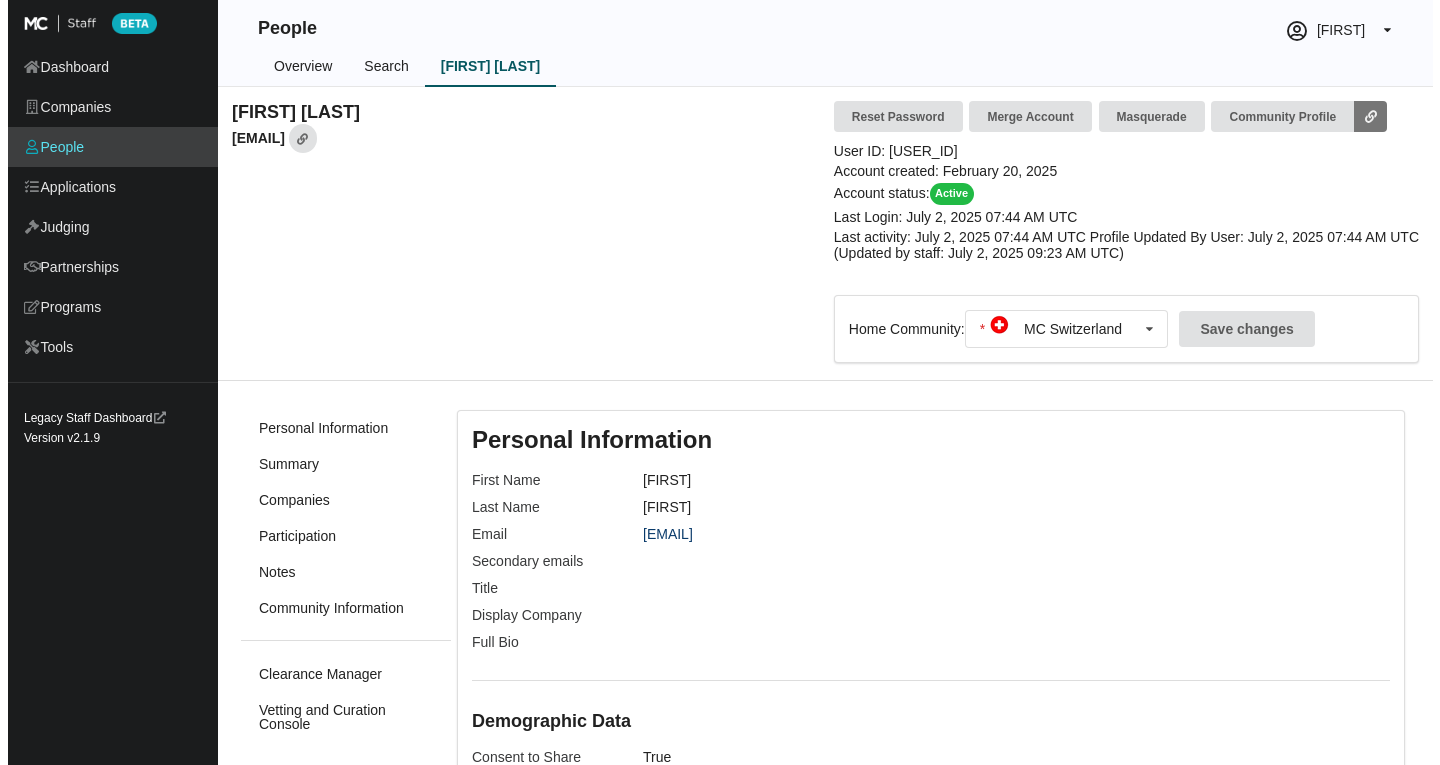 scroll, scrollTop: 0, scrollLeft: 0, axis: both 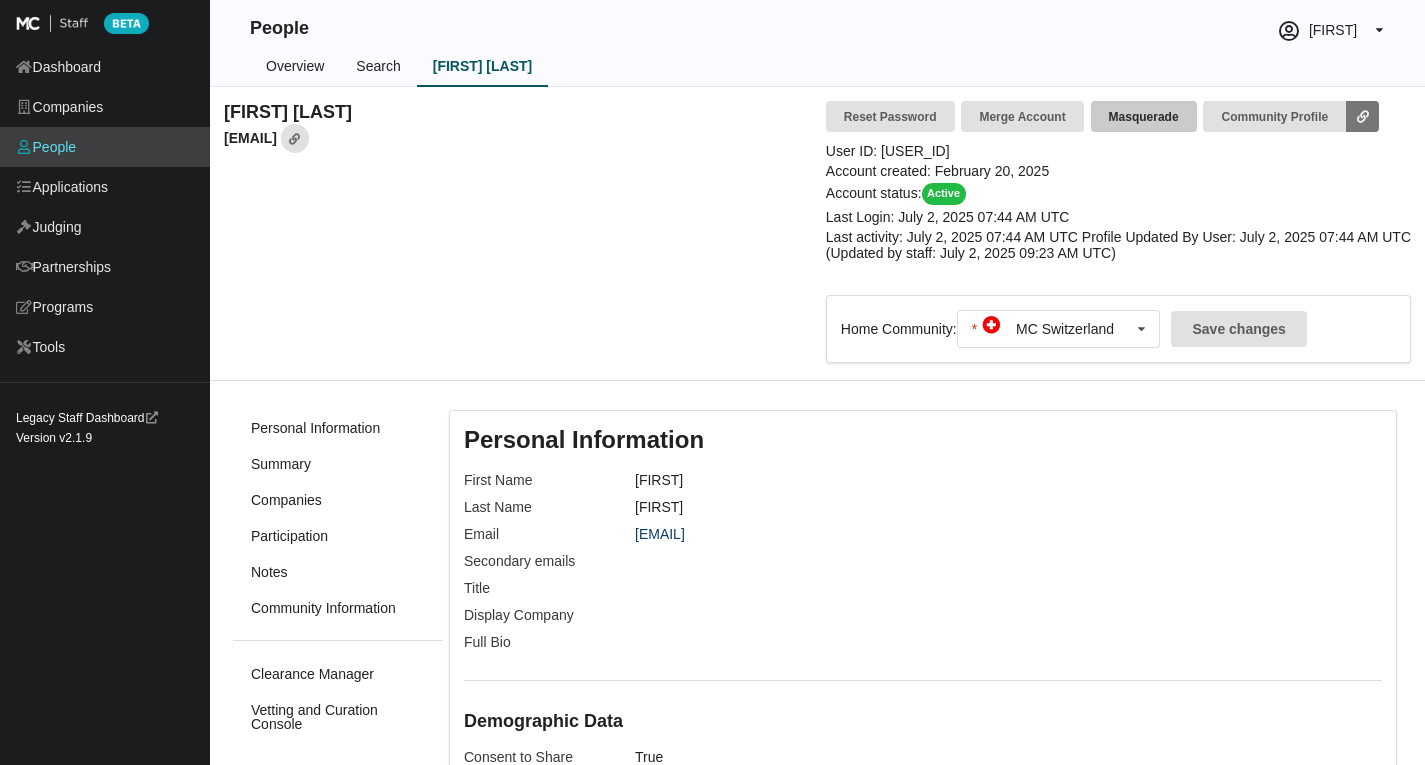click on "Masquerade" at bounding box center [1175, 116] 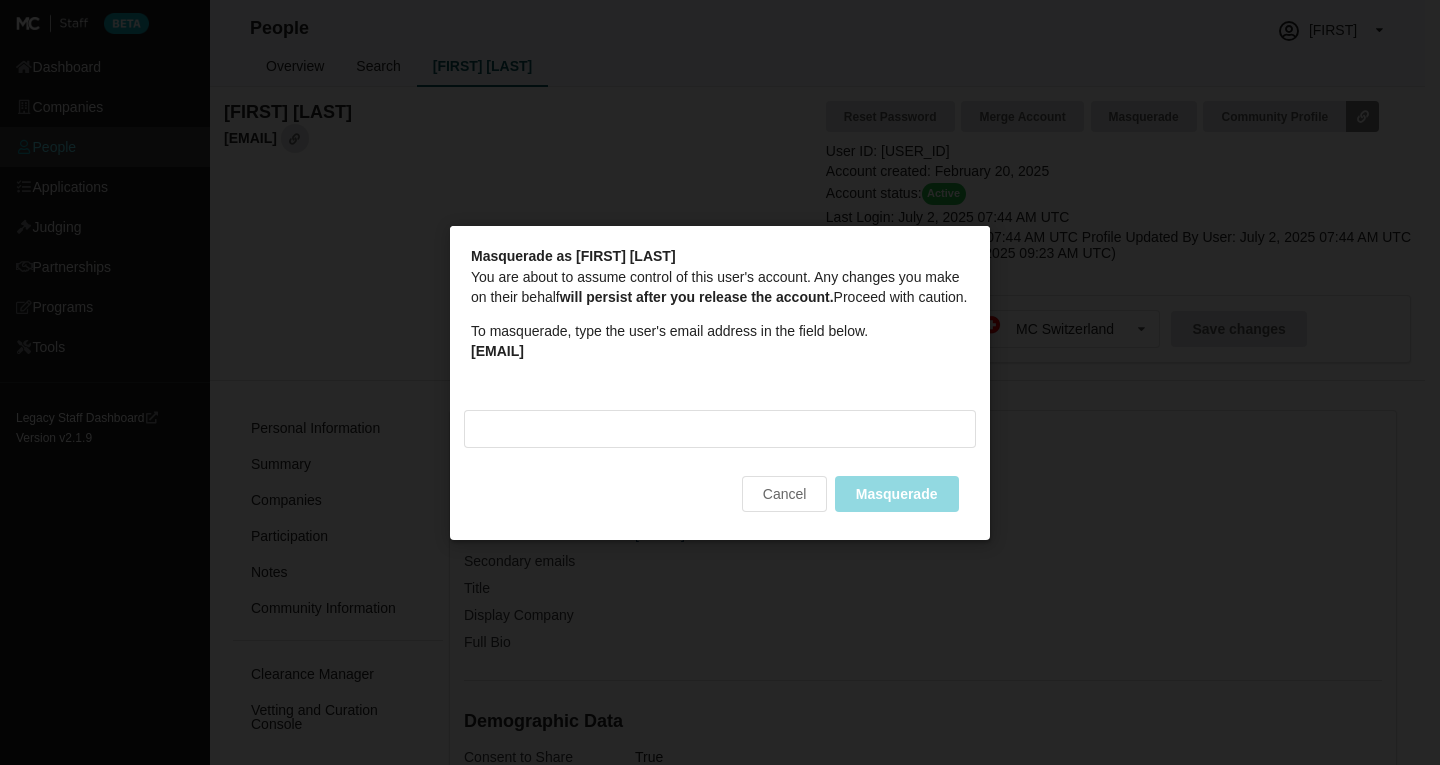 click on "[EMAIL]" at bounding box center (497, 350) 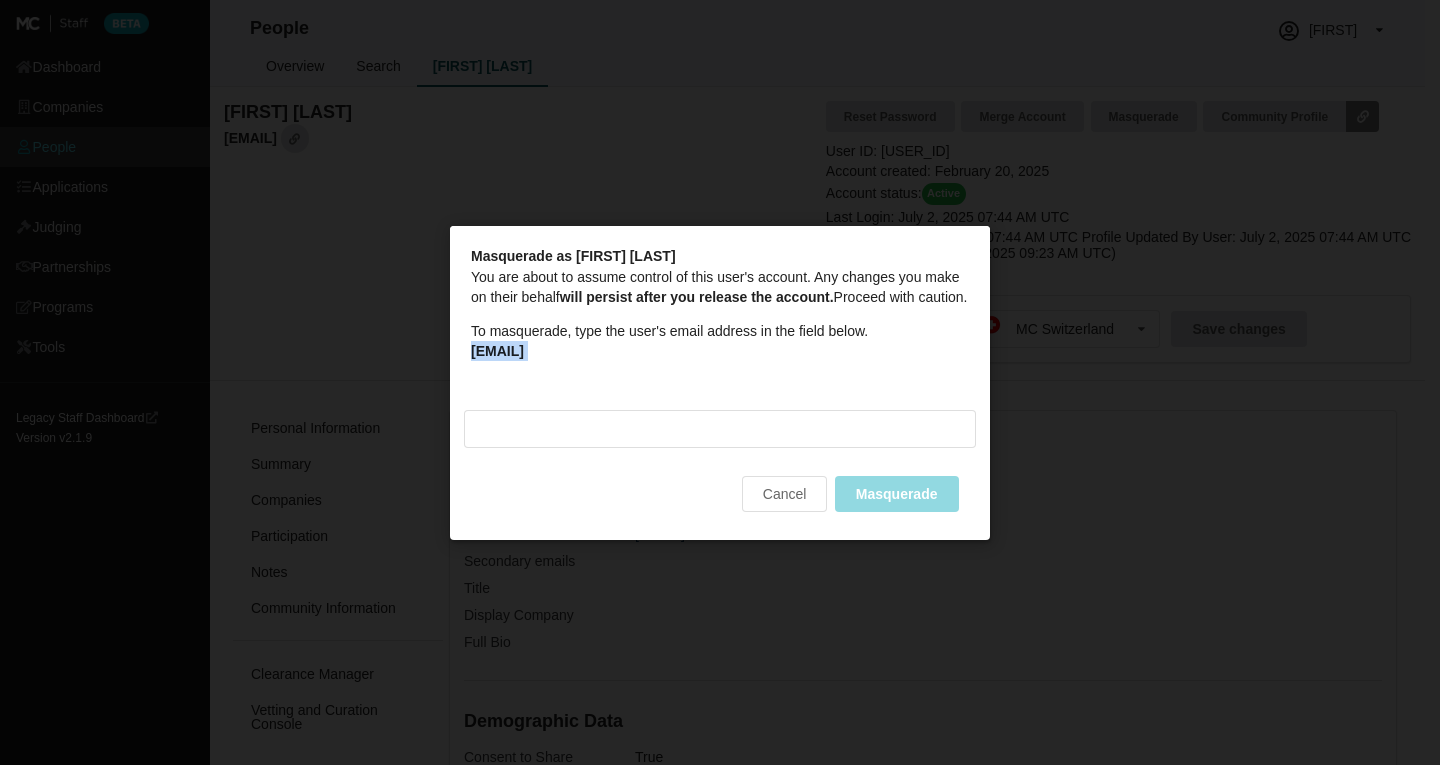 click on "[EMAIL]" at bounding box center [497, 350] 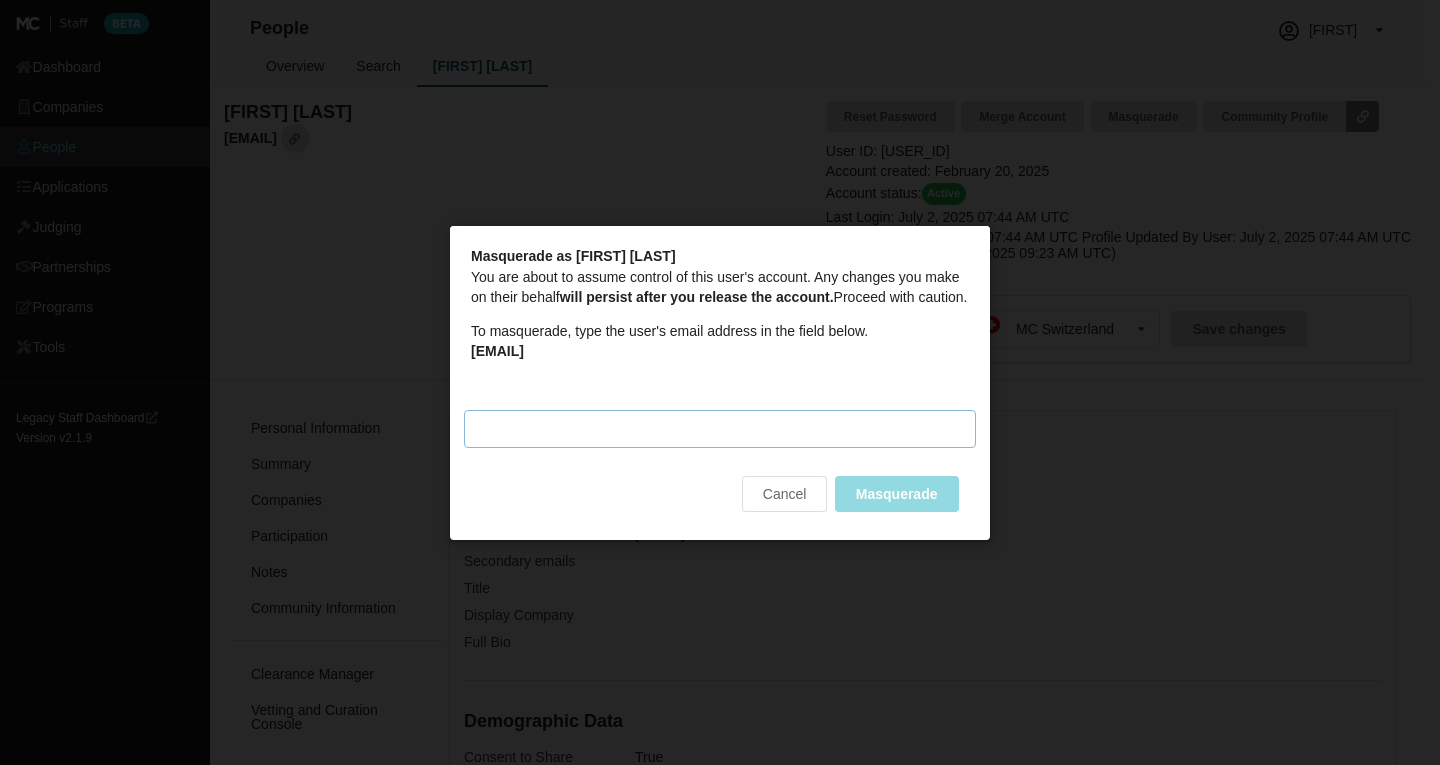 paste on "emaalouli@[EXAMPLE.COM]" 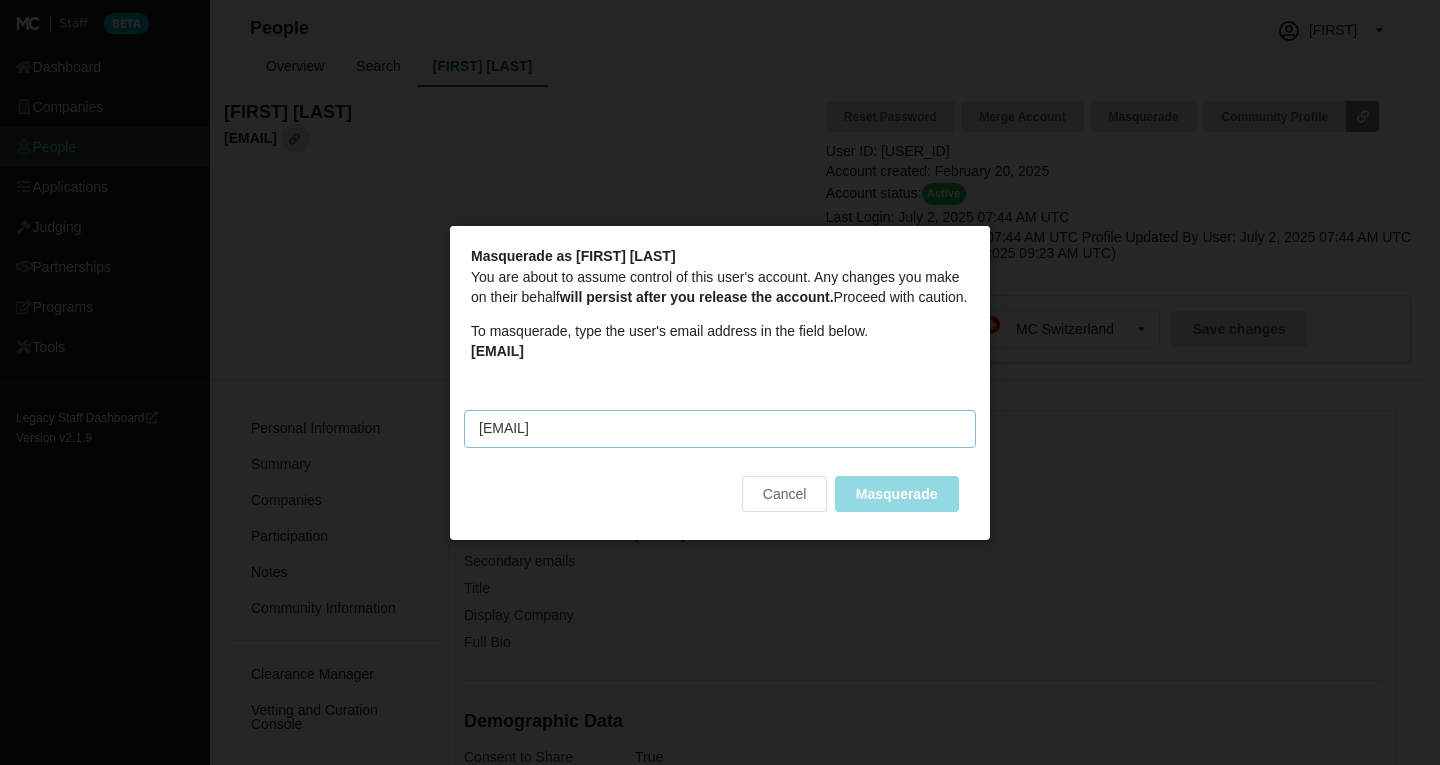 click on "[EMAIL]" at bounding box center (720, 428) 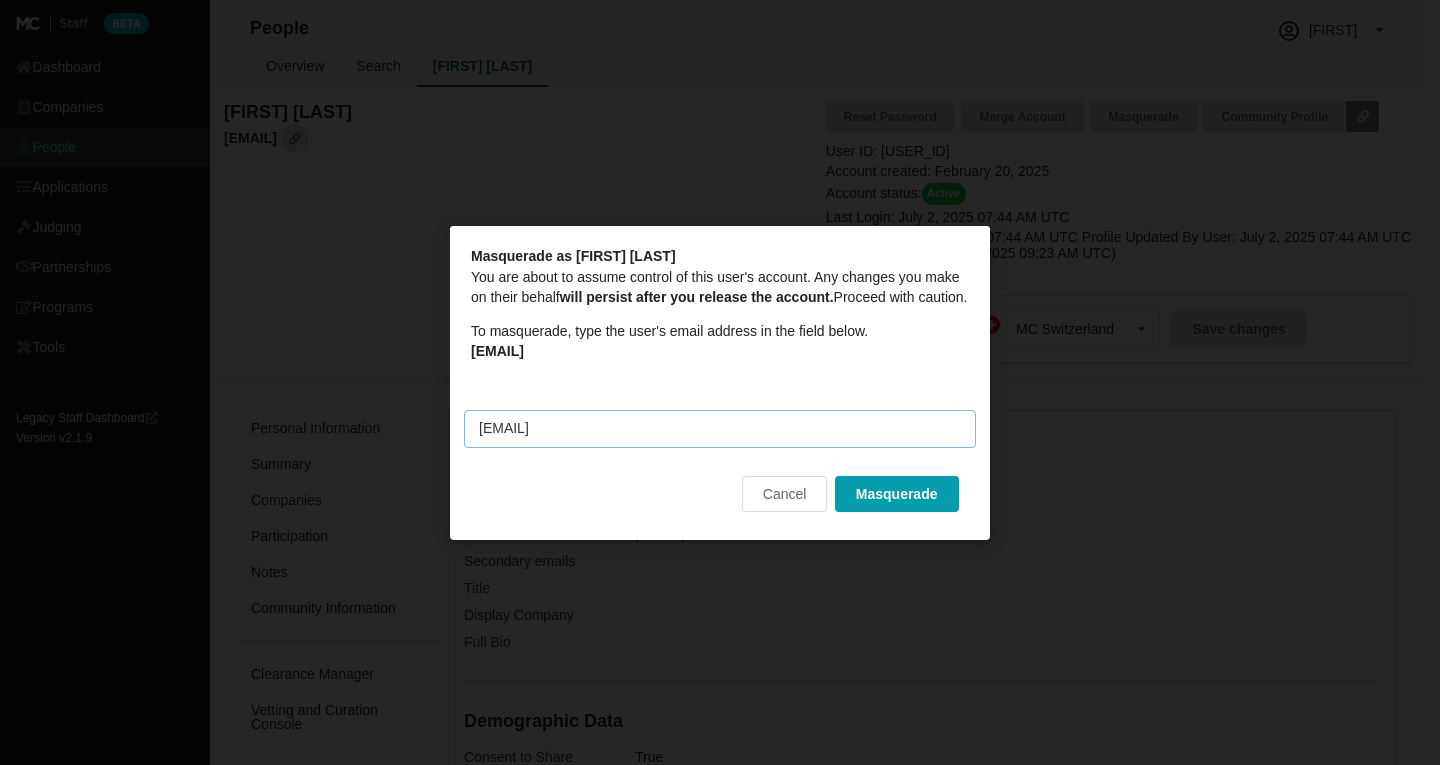 type on "[EMAIL]" 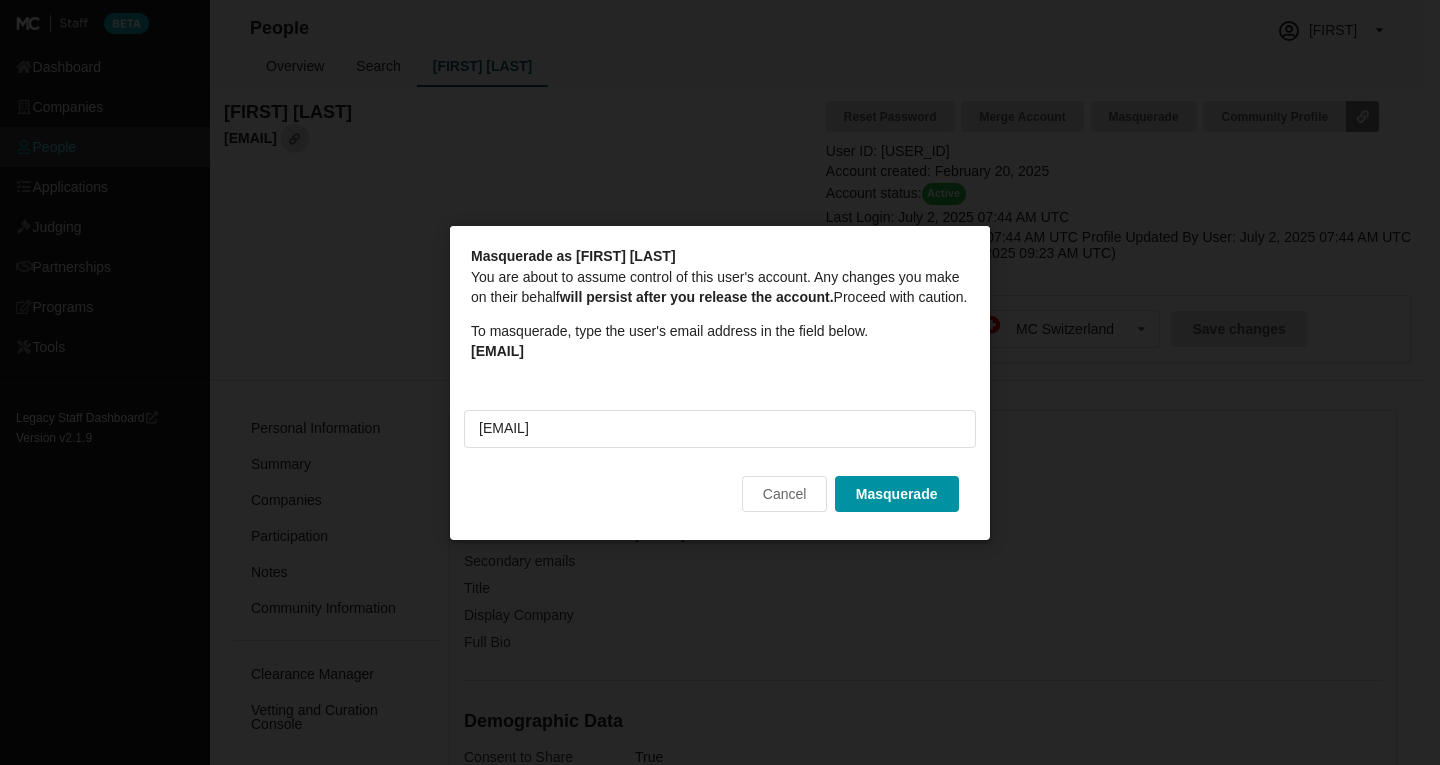 click on "Masquerade" at bounding box center [897, 493] 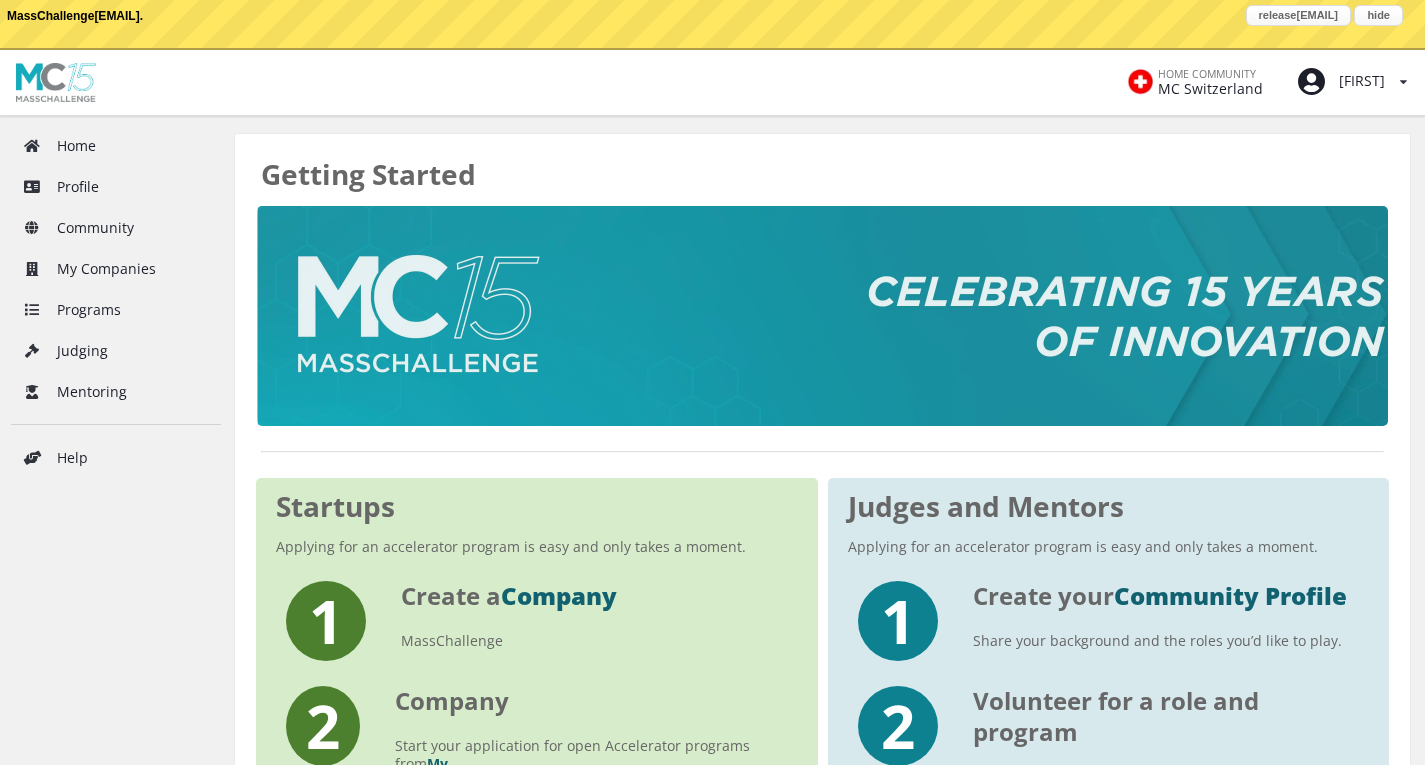 scroll, scrollTop: 0, scrollLeft: 0, axis: both 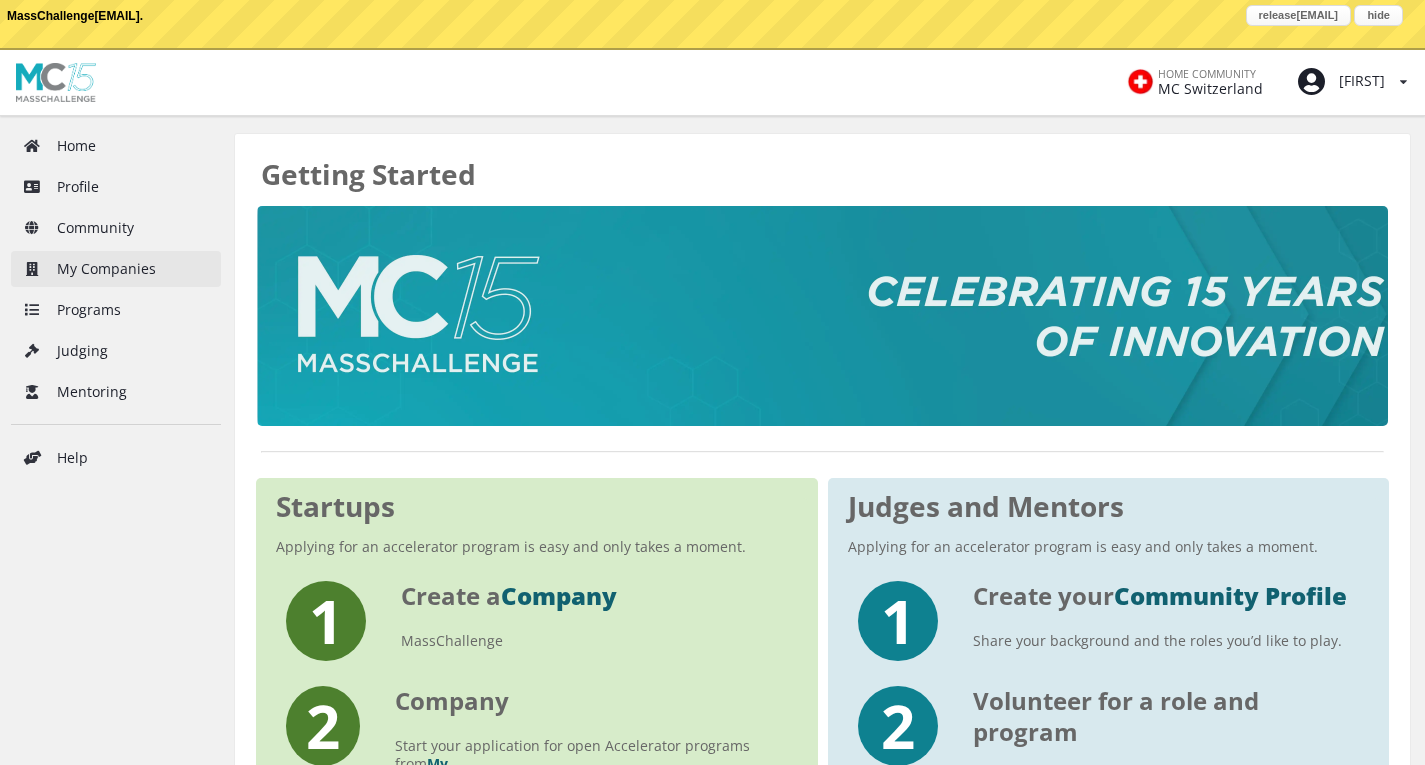 click on "My Companies" at bounding box center (116, 269) 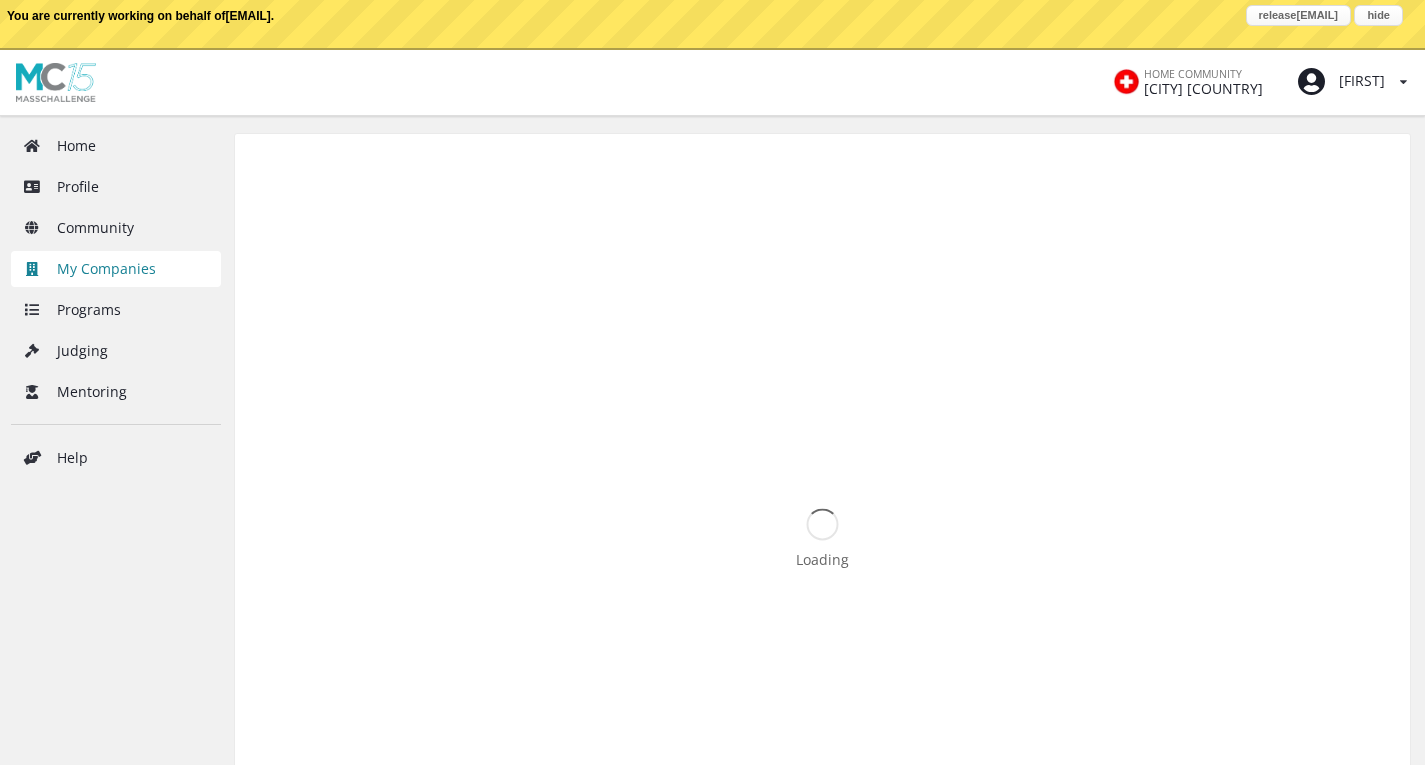 scroll, scrollTop: 0, scrollLeft: 0, axis: both 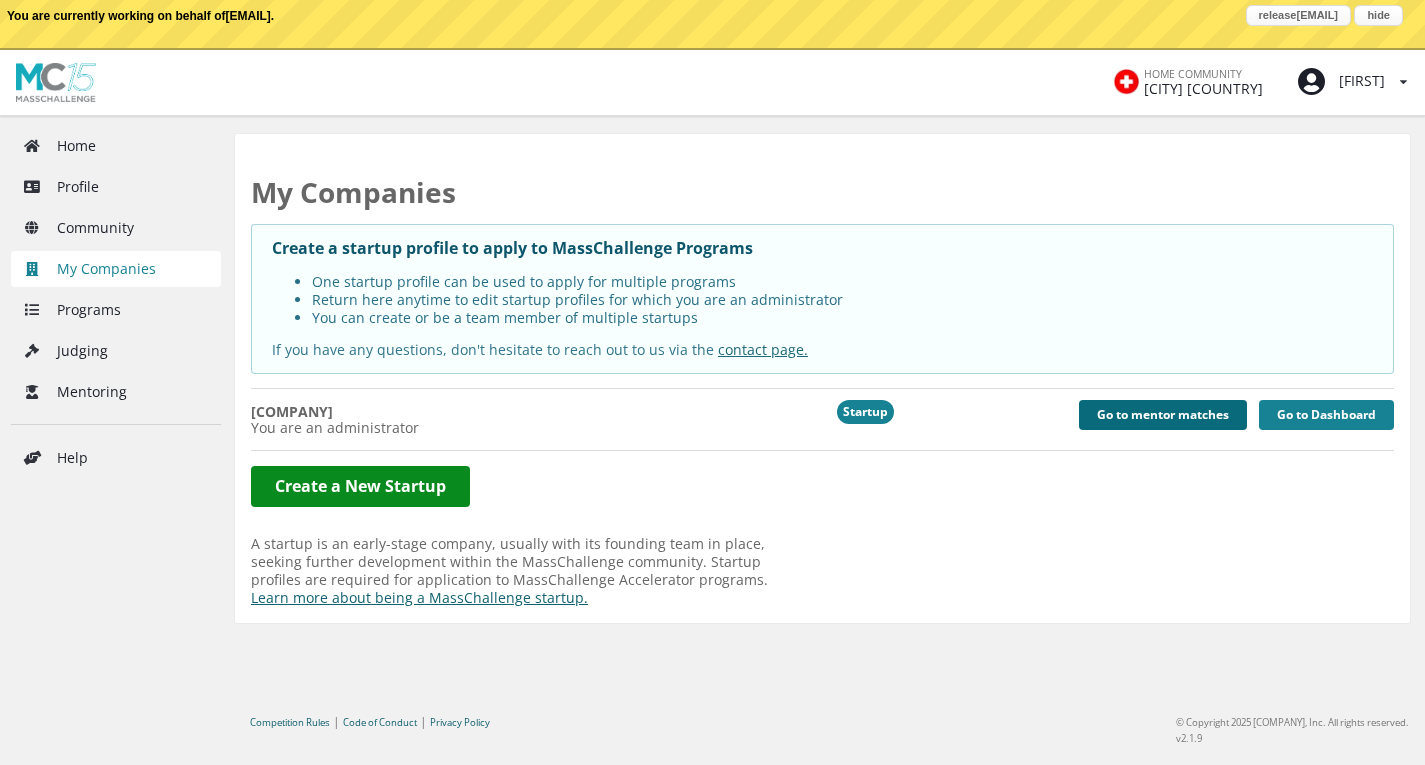 click on "Go to mentor matches" at bounding box center [1163, 415] 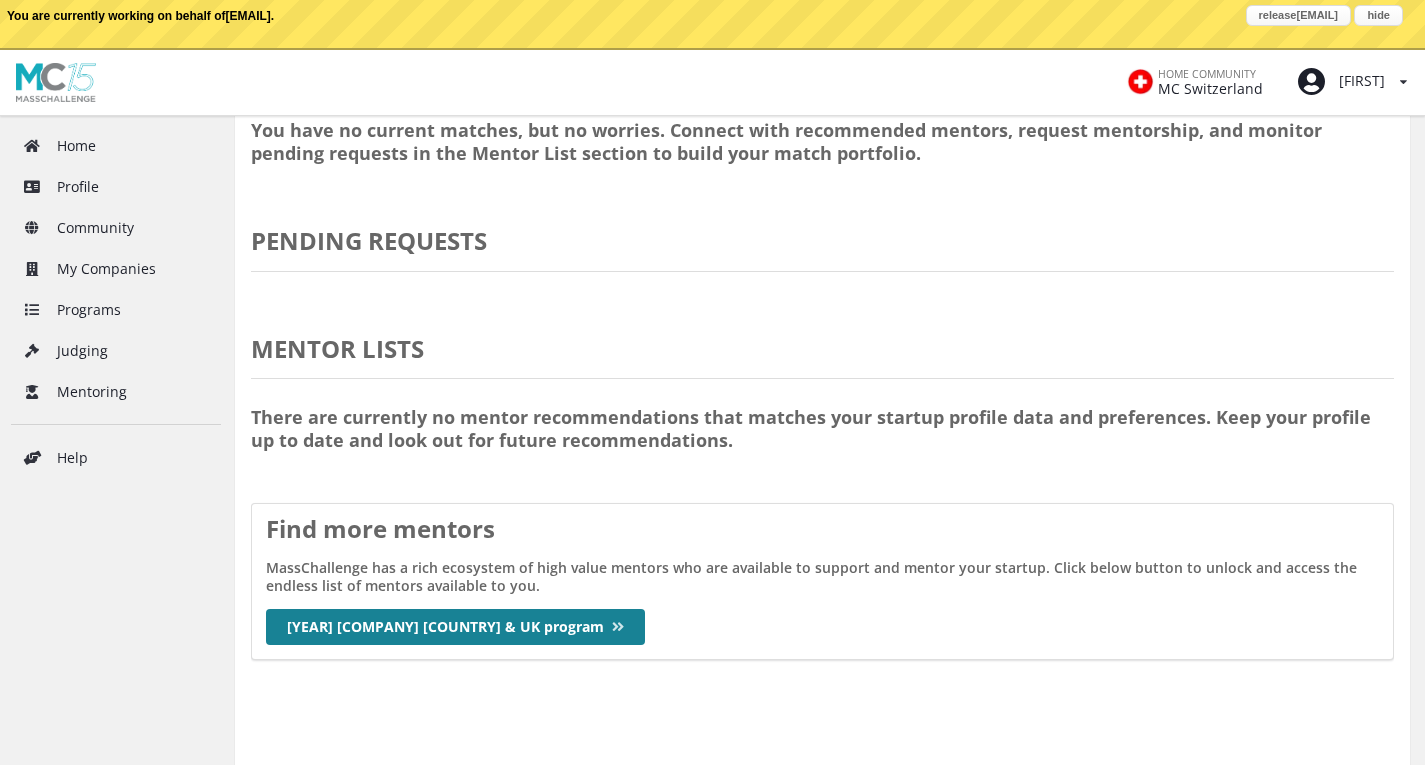 scroll, scrollTop: 0, scrollLeft: 0, axis: both 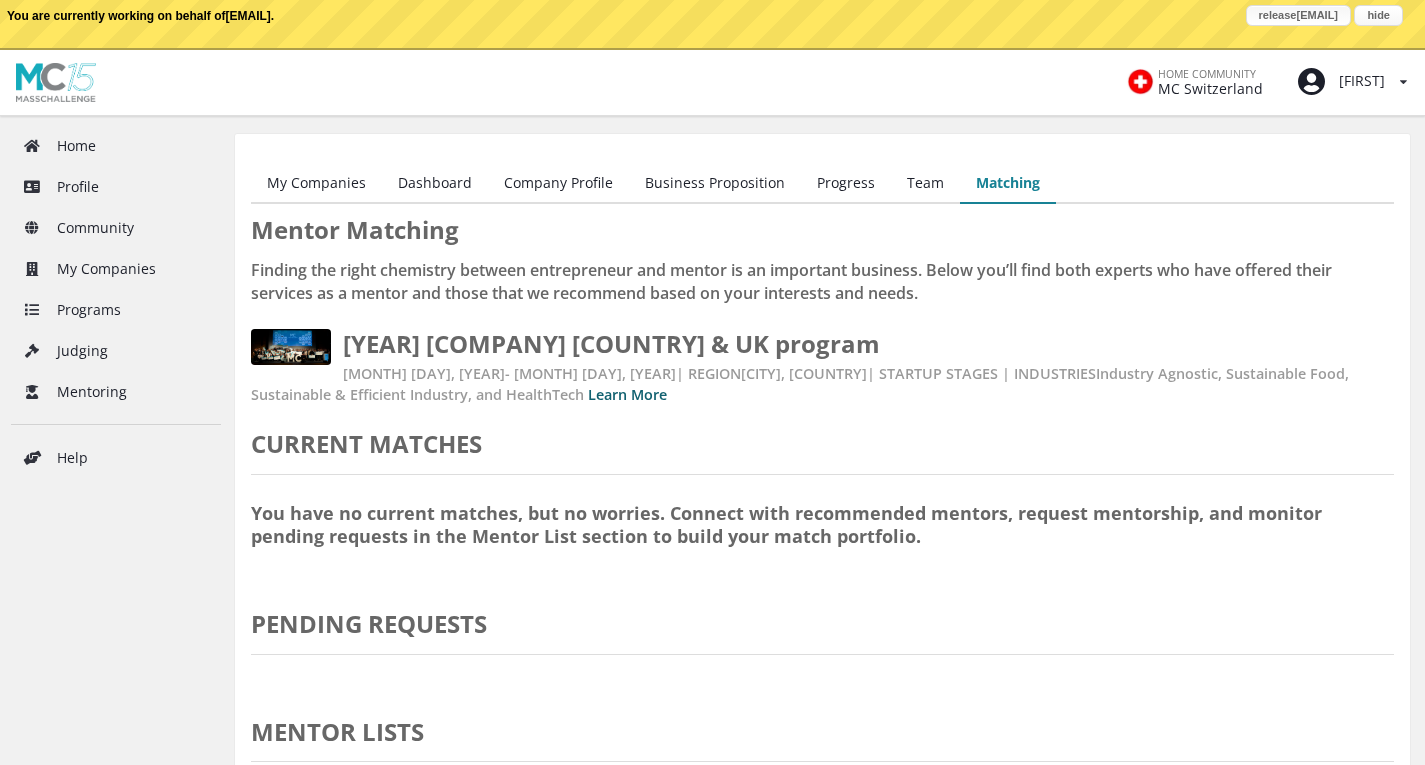 click on "release [EMAIL]" at bounding box center [1298, 15] 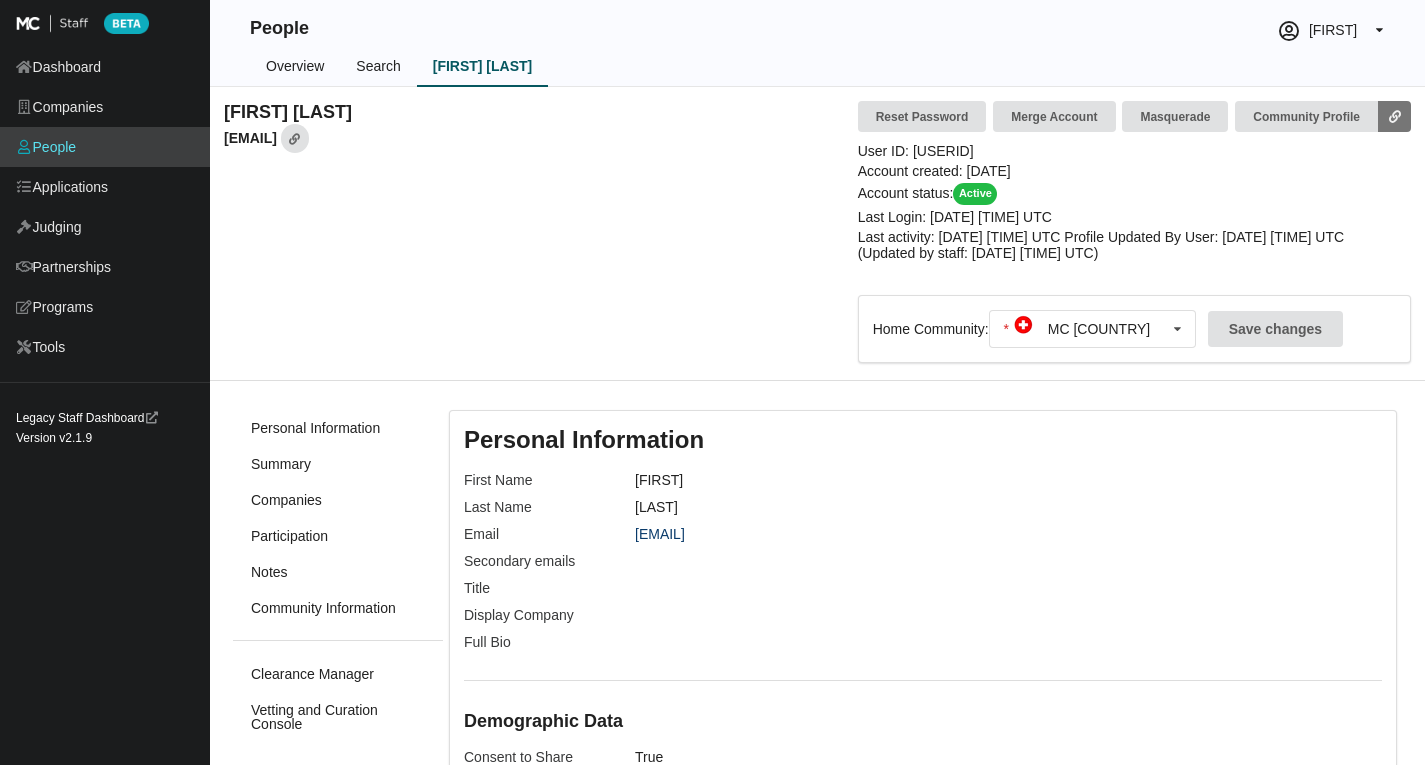 scroll, scrollTop: 0, scrollLeft: 0, axis: both 